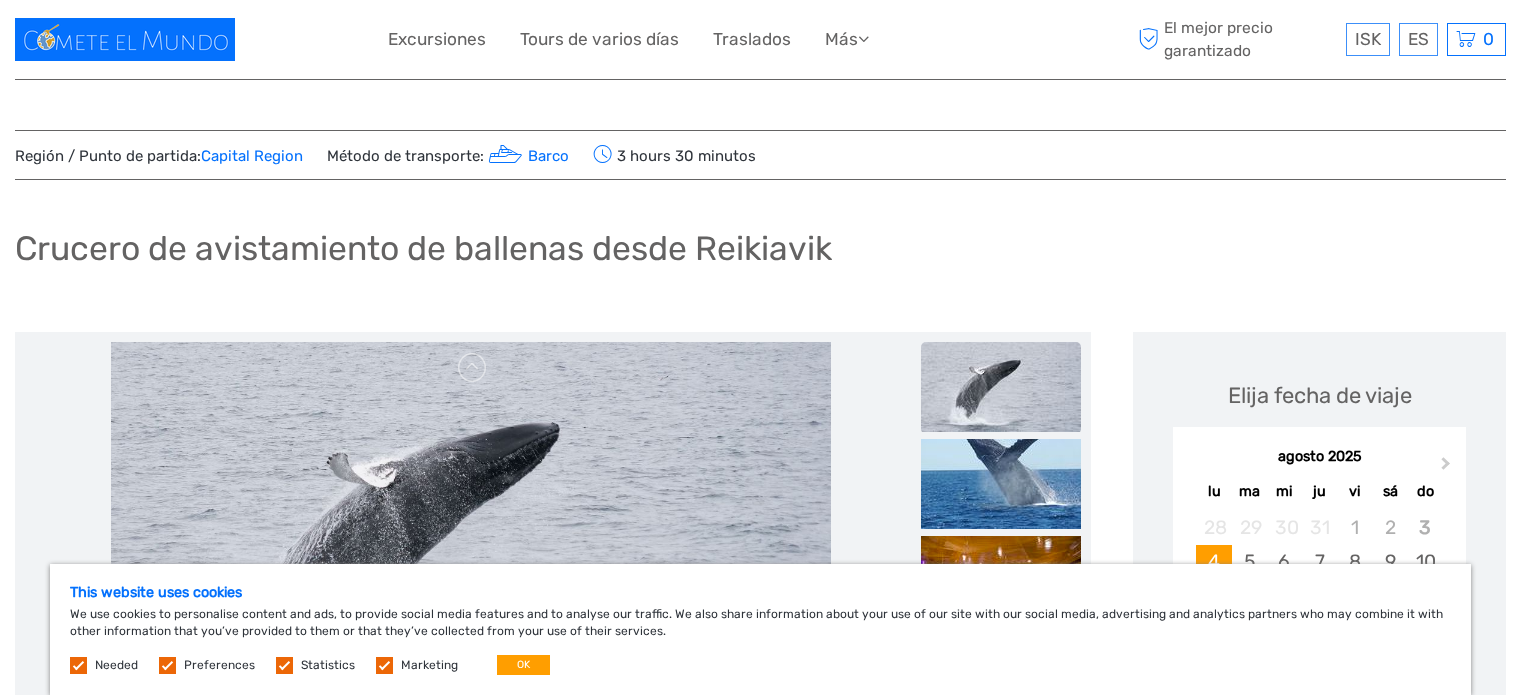 scroll, scrollTop: 0, scrollLeft: 0, axis: both 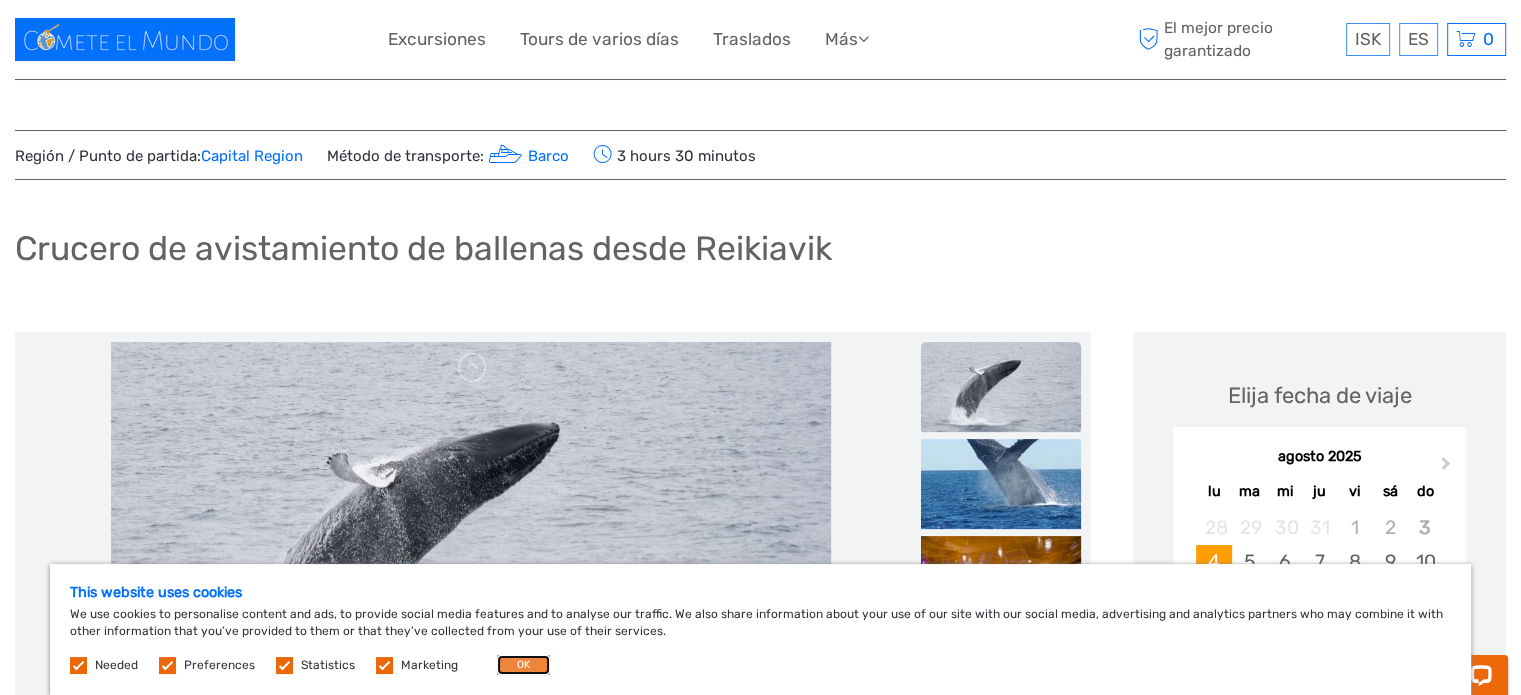 click on "OK" at bounding box center [523, 665] 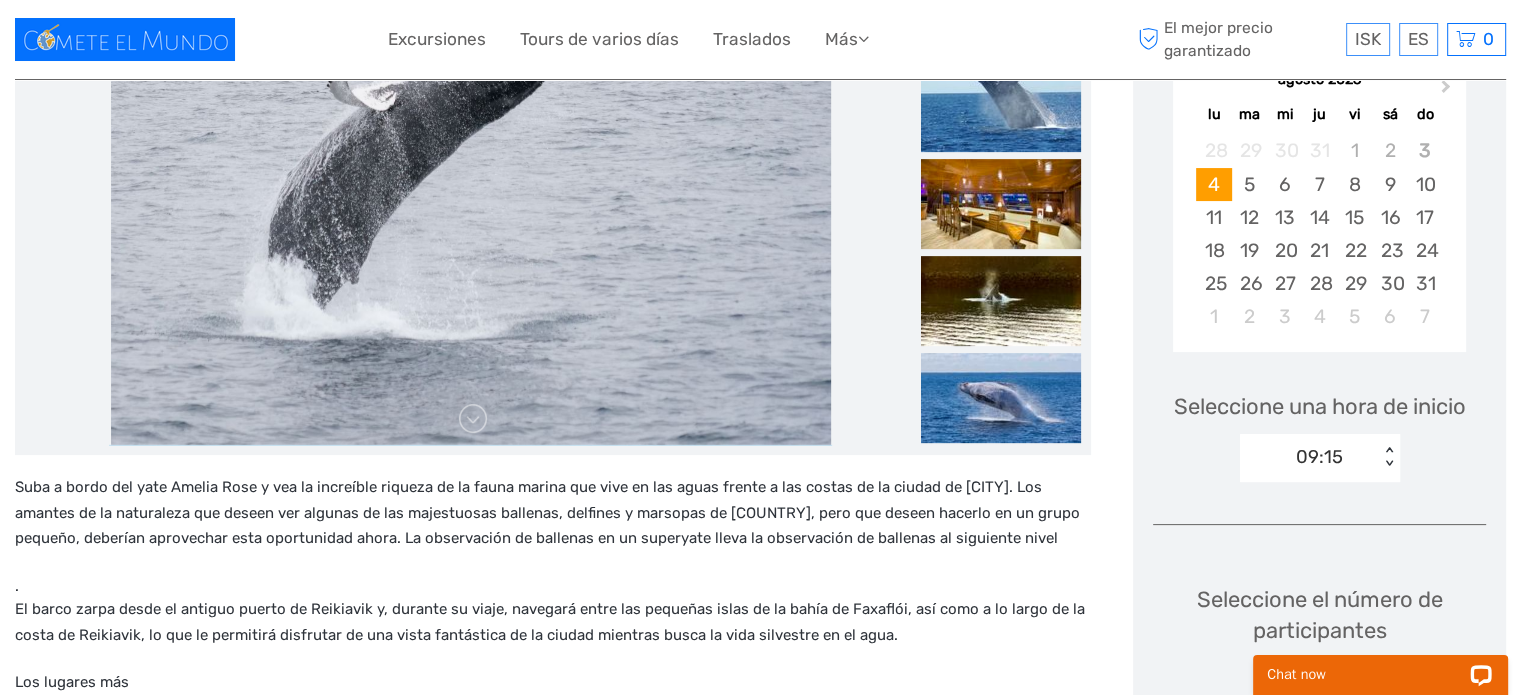 scroll, scrollTop: 378, scrollLeft: 0, axis: vertical 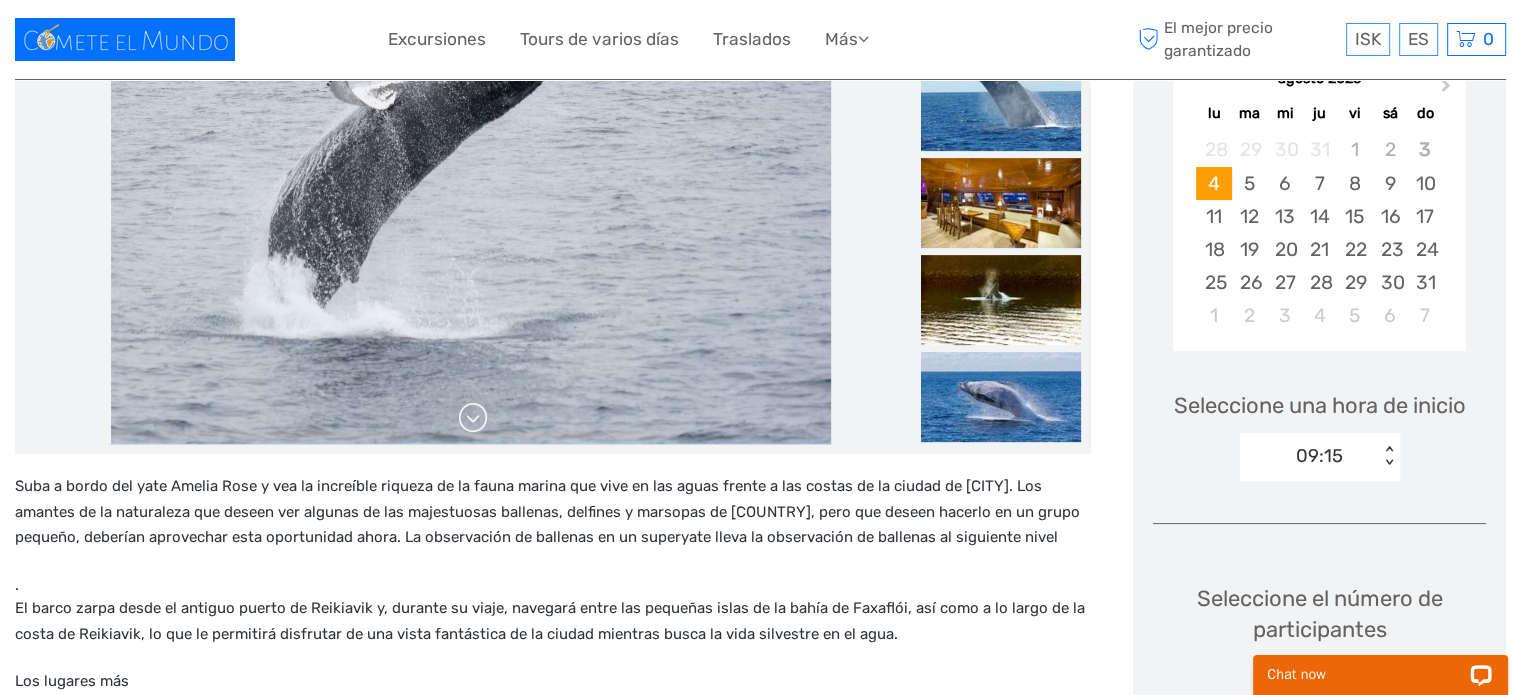 click at bounding box center [473, 418] 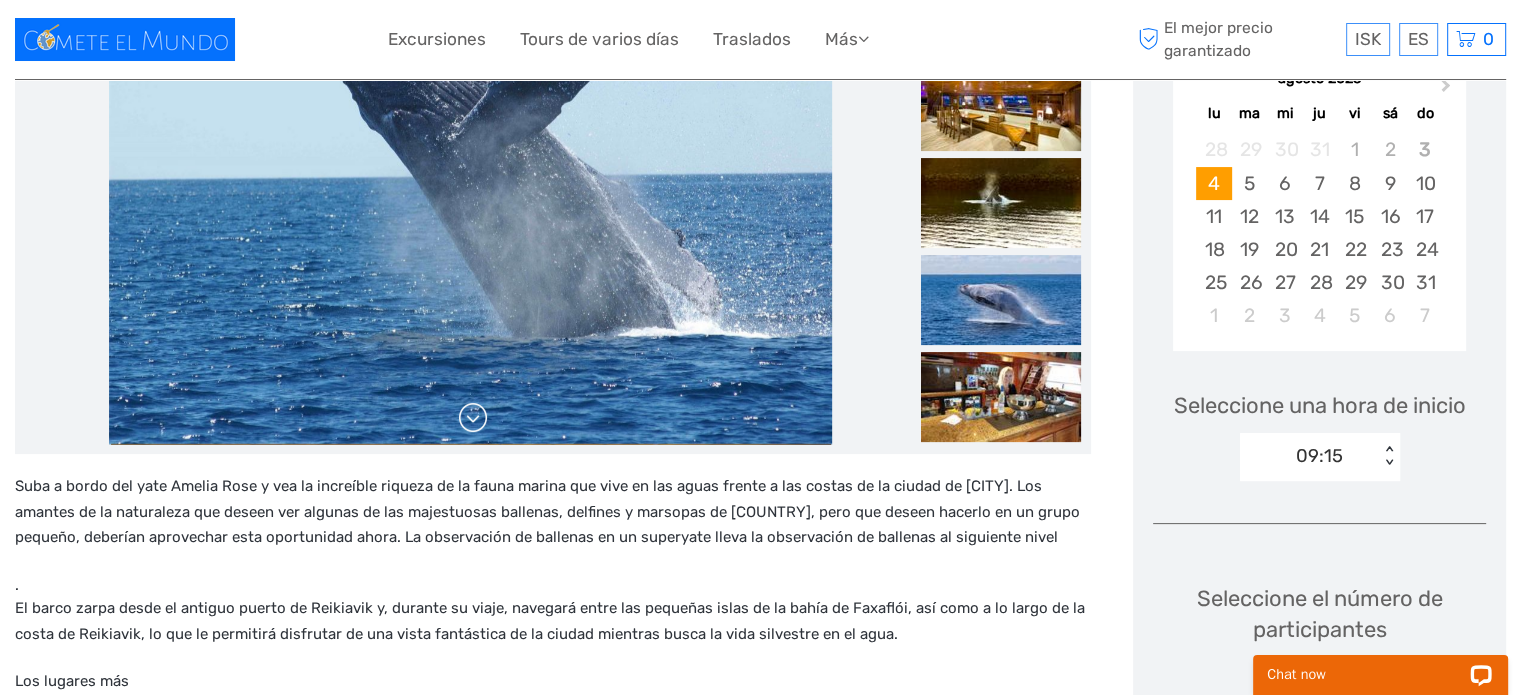 click at bounding box center [473, 418] 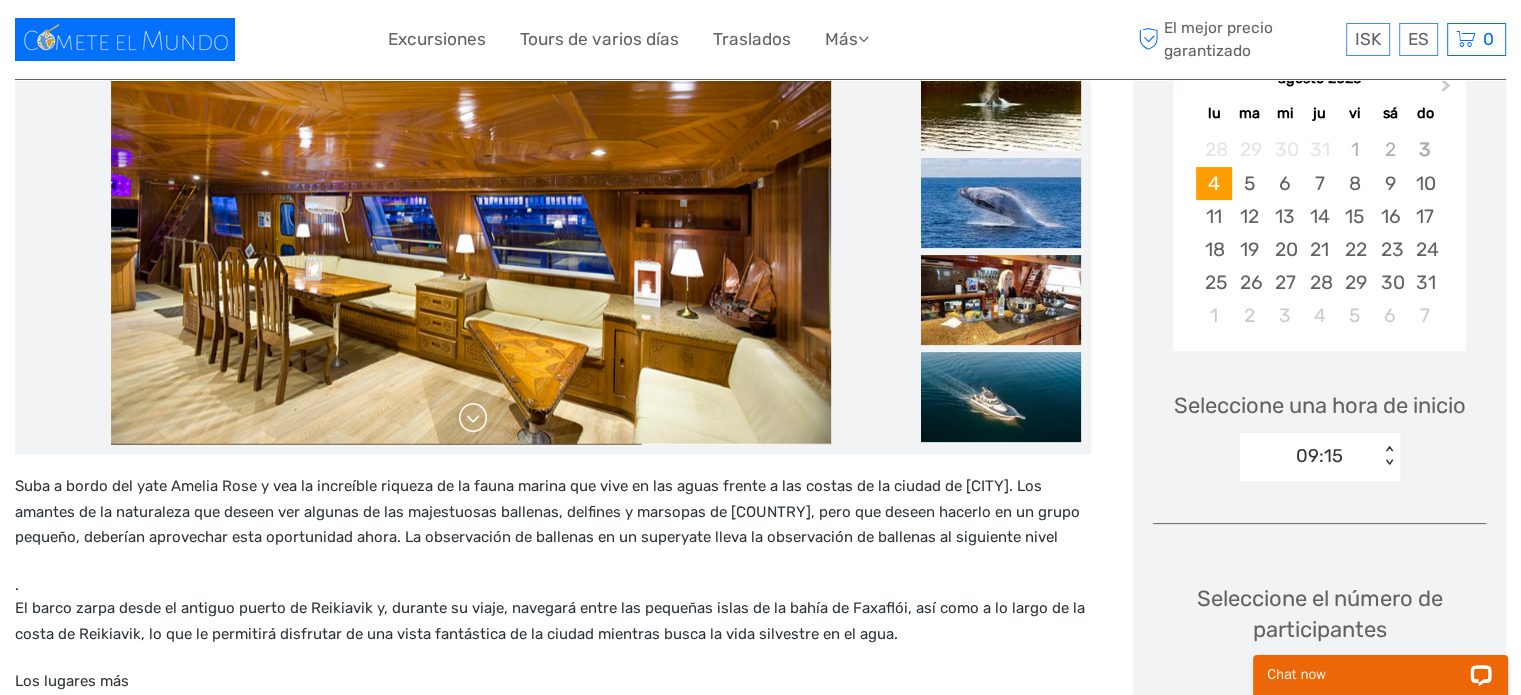 click at bounding box center [473, 418] 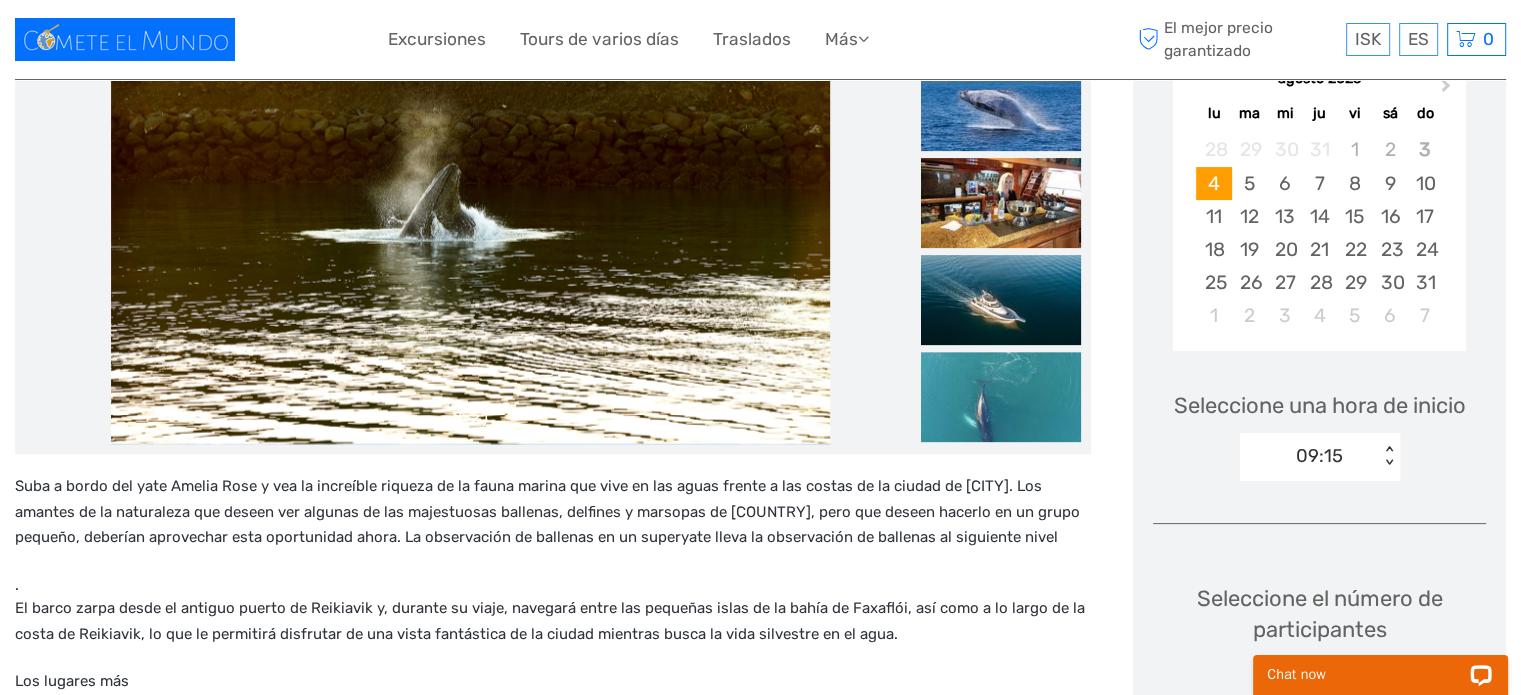 click at bounding box center [473, 418] 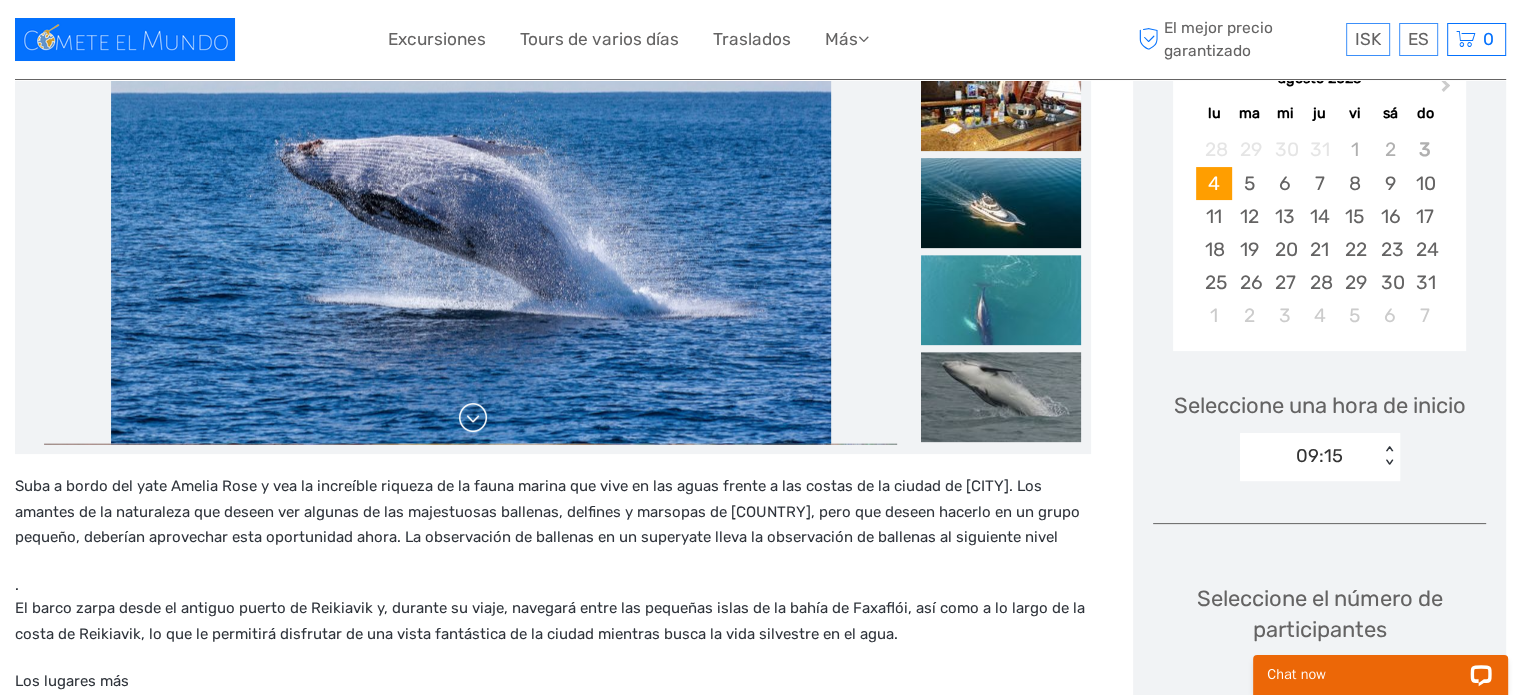 click at bounding box center (473, 418) 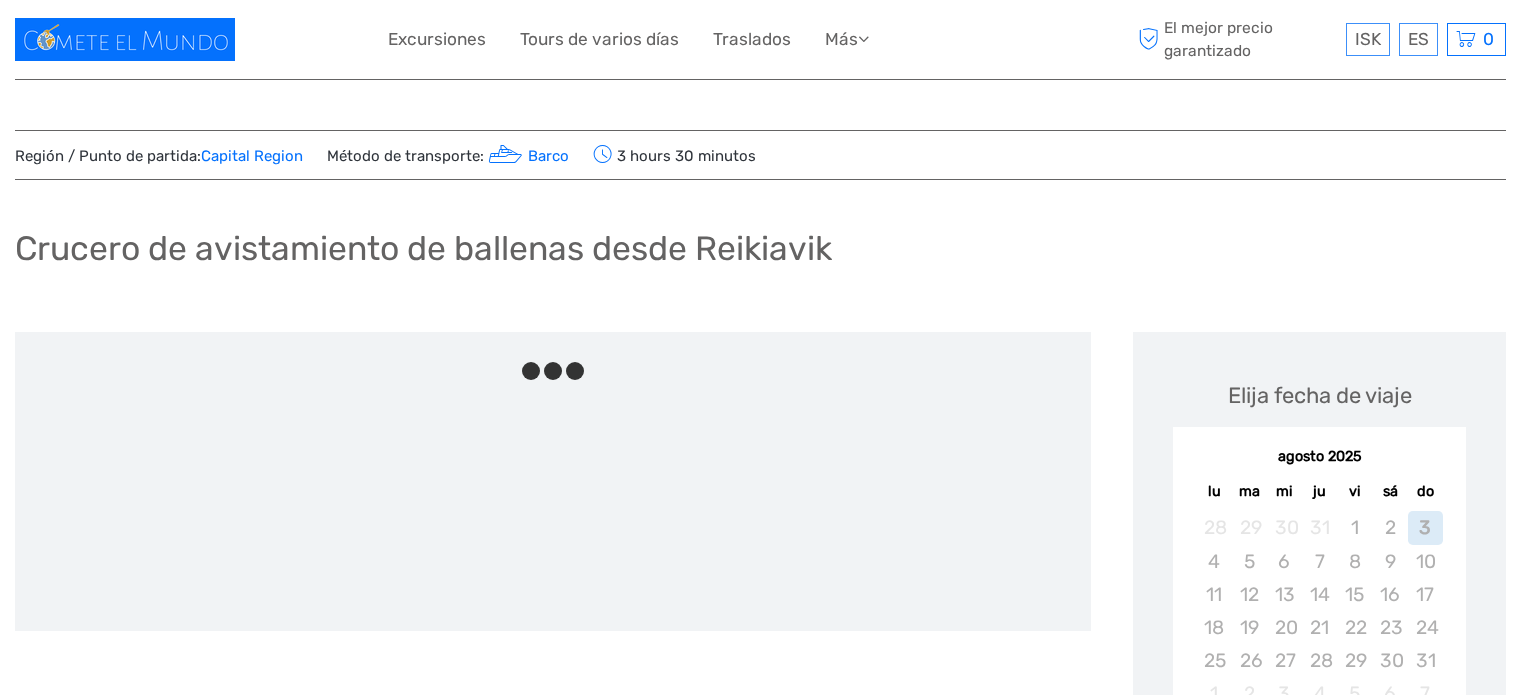 scroll, scrollTop: 0, scrollLeft: 0, axis: both 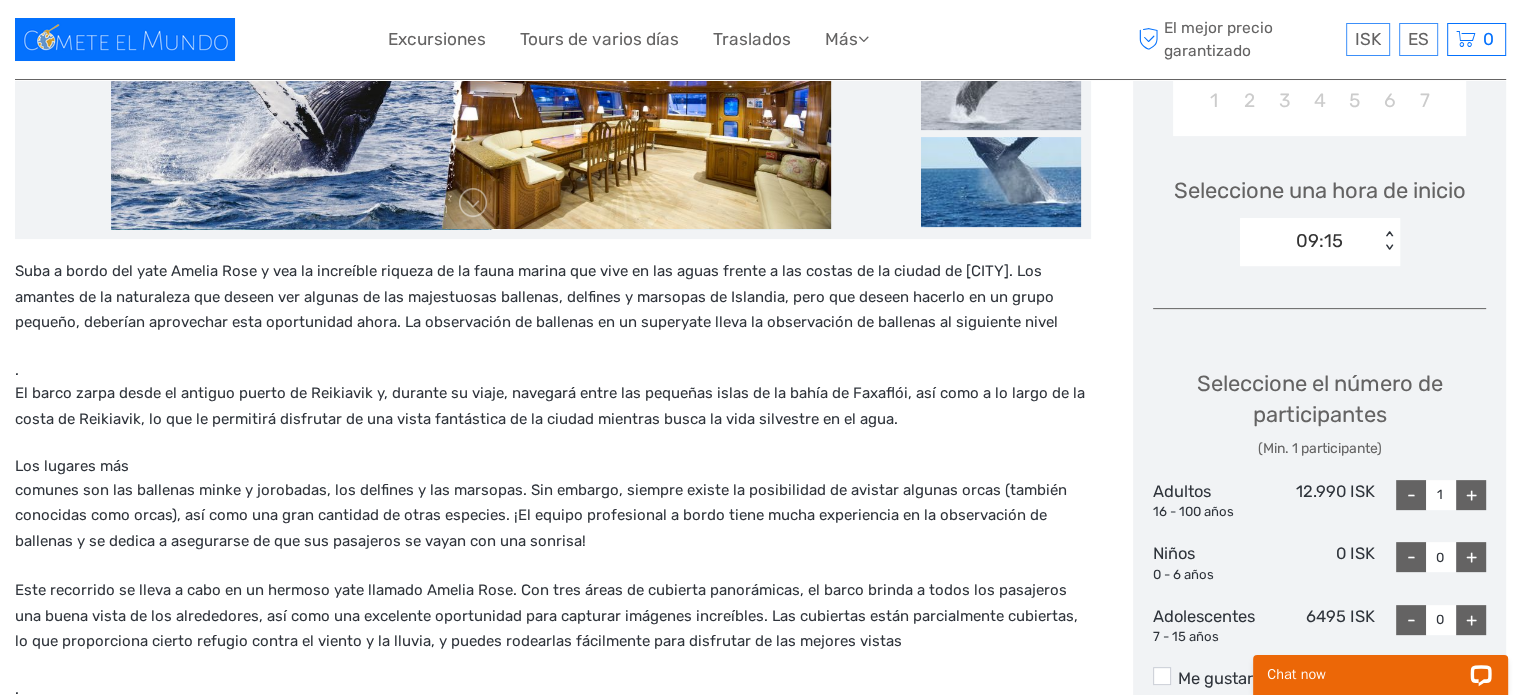 click on "Seleccione el número de participantes (Min. 1 participante)" at bounding box center (1319, 413) 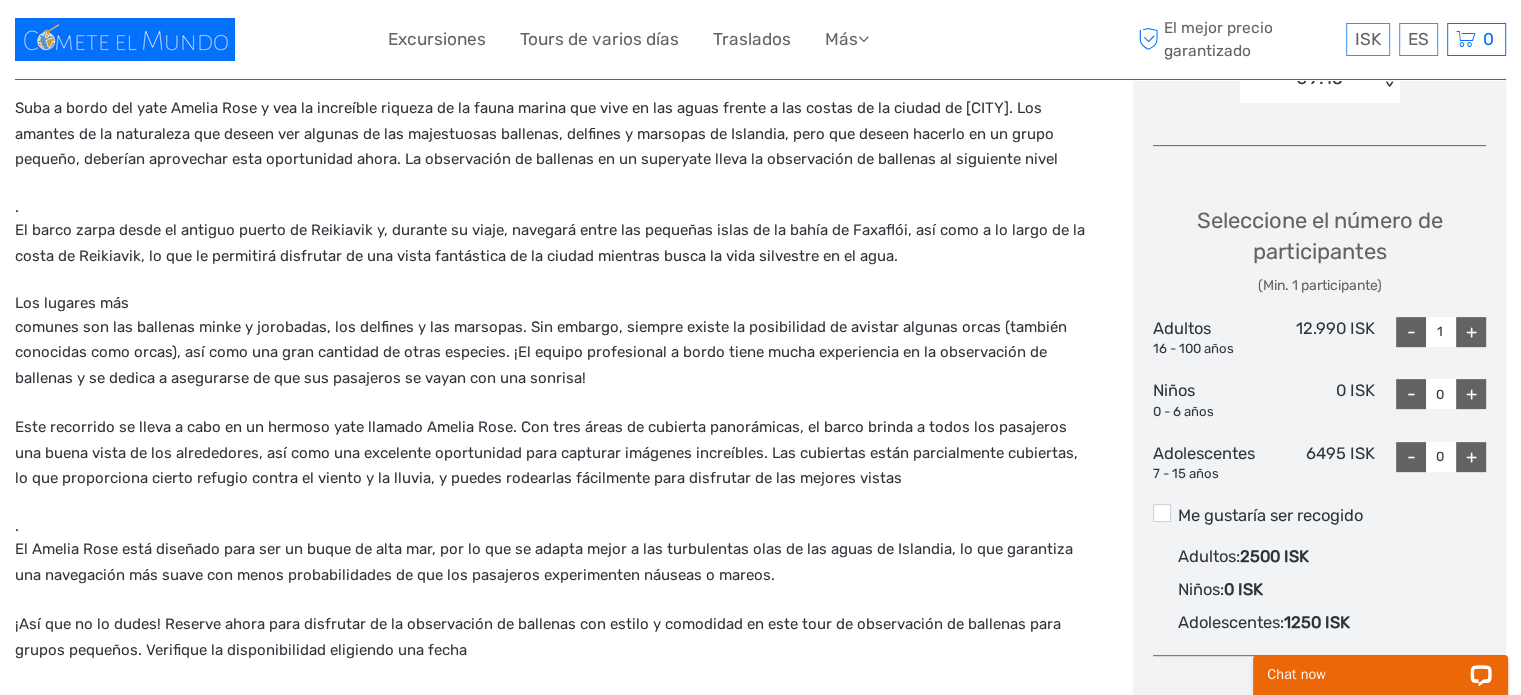 scroll, scrollTop: 758, scrollLeft: 0, axis: vertical 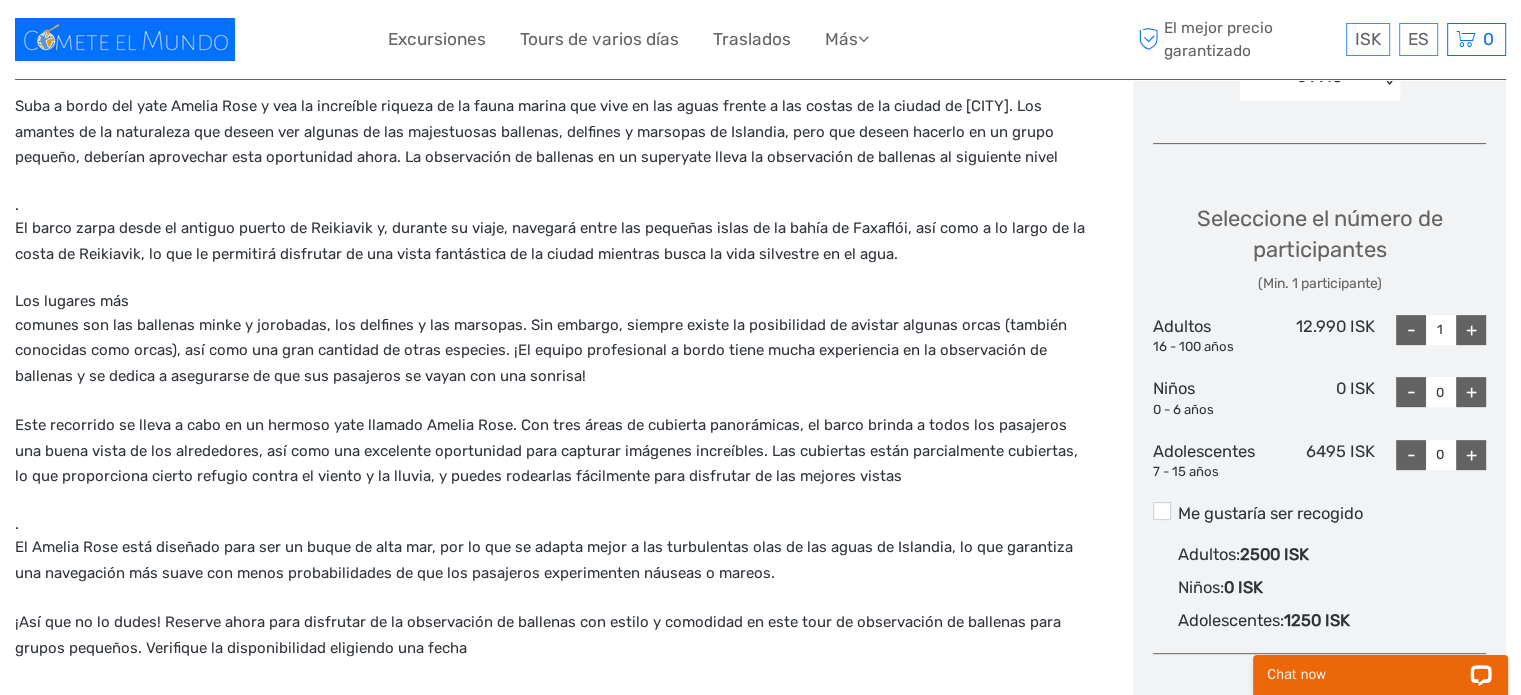 click on "+" at bounding box center [1471, 330] 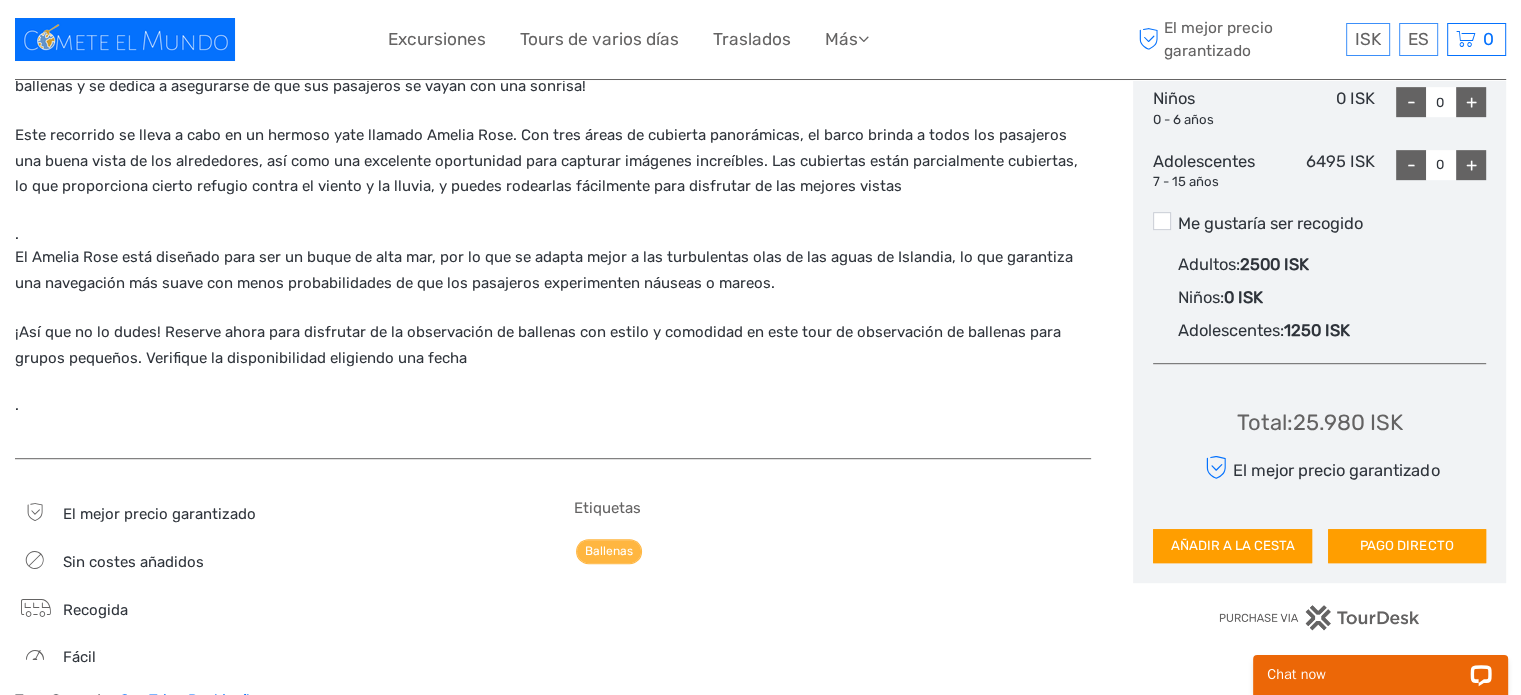 scroll, scrollTop: 0, scrollLeft: 0, axis: both 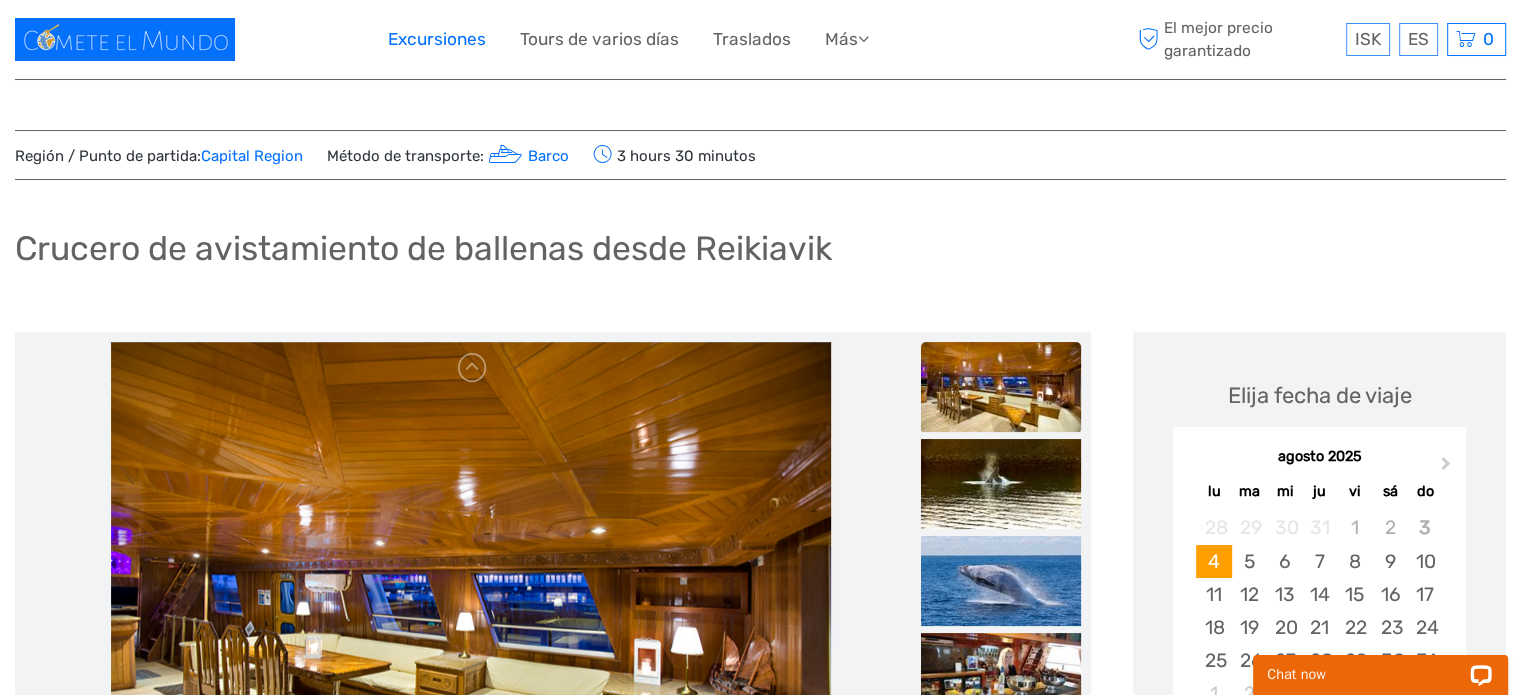 click on "Excursiones" at bounding box center [437, 39] 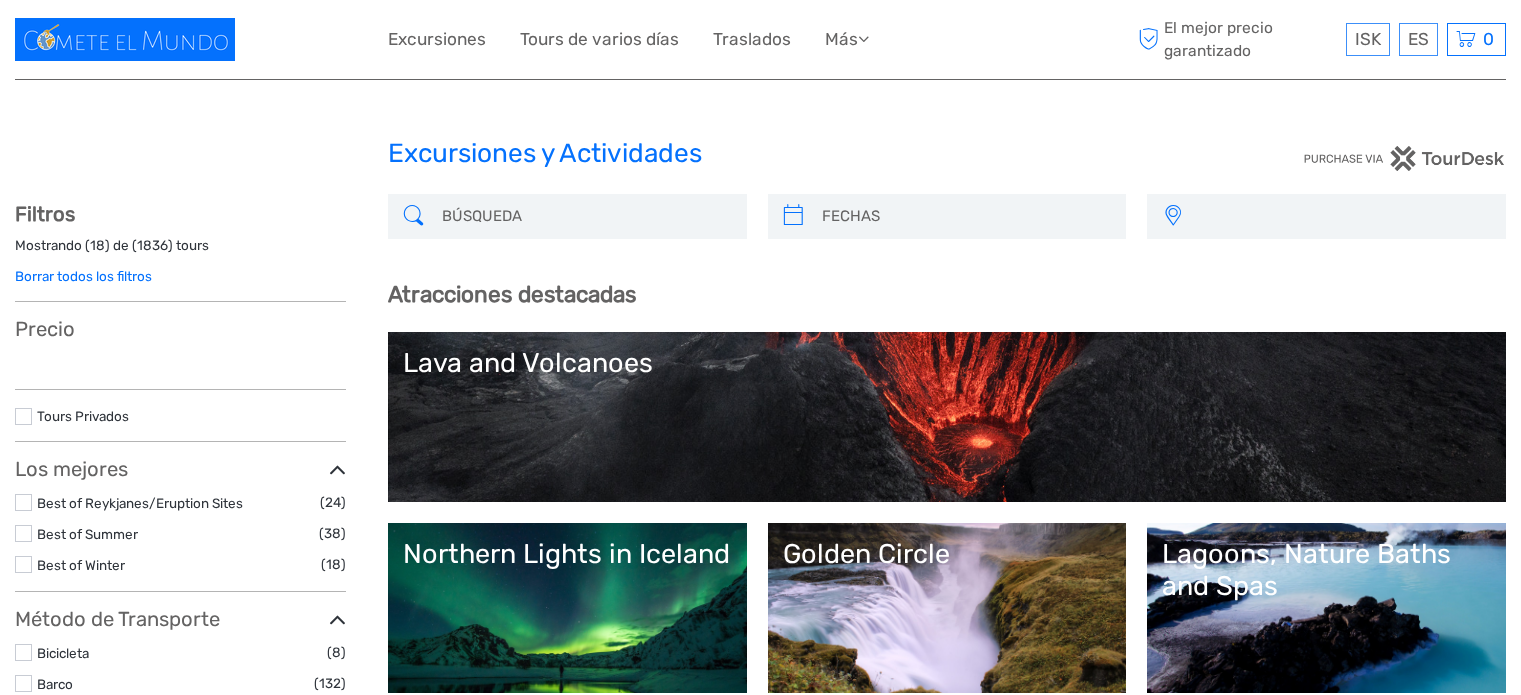 scroll, scrollTop: 0, scrollLeft: 0, axis: both 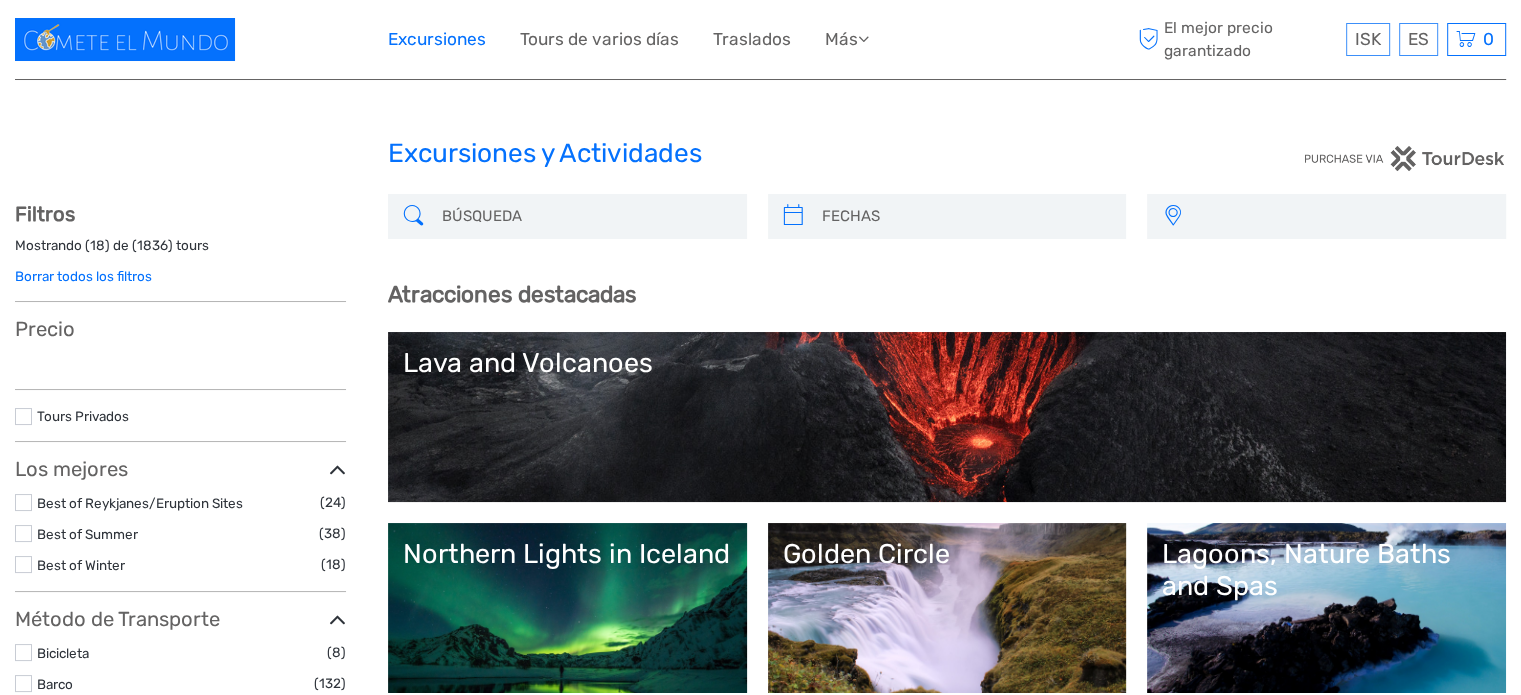 select 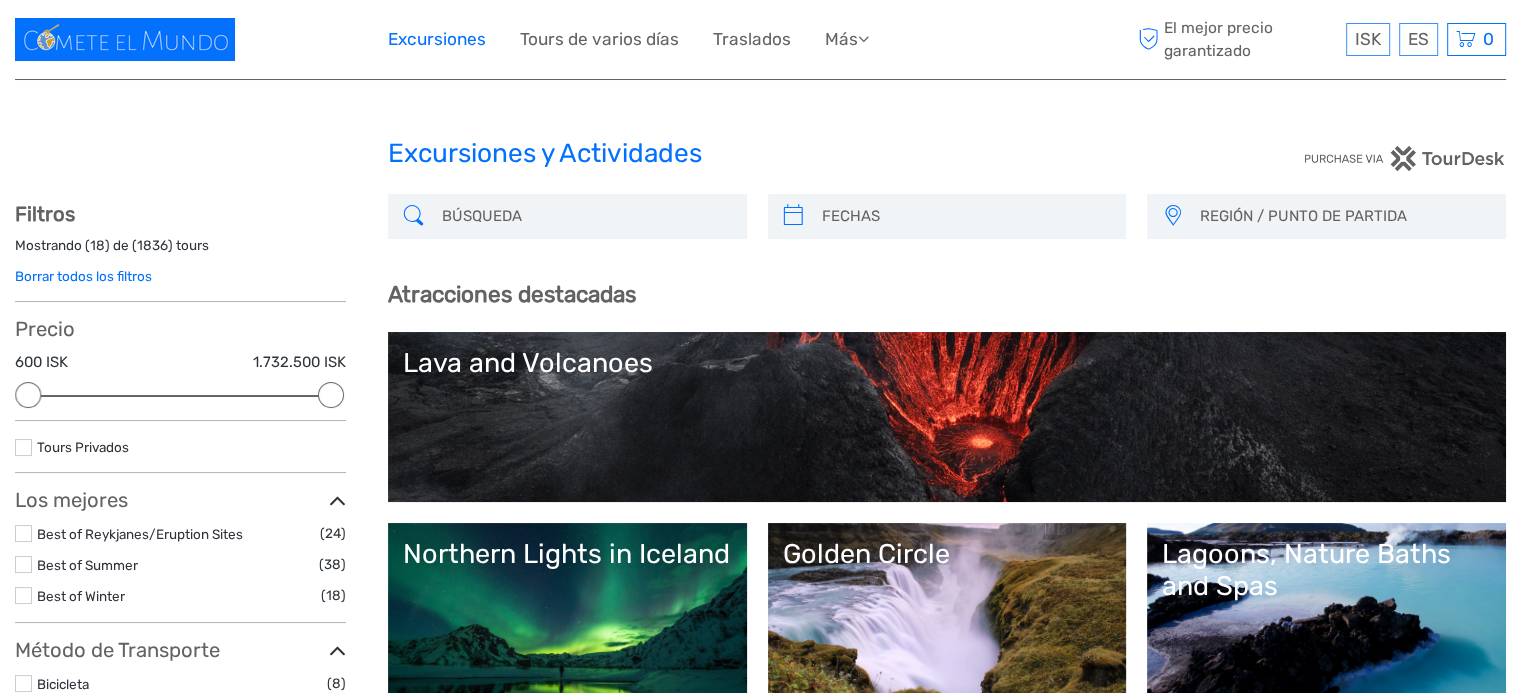 scroll, scrollTop: 0, scrollLeft: 0, axis: both 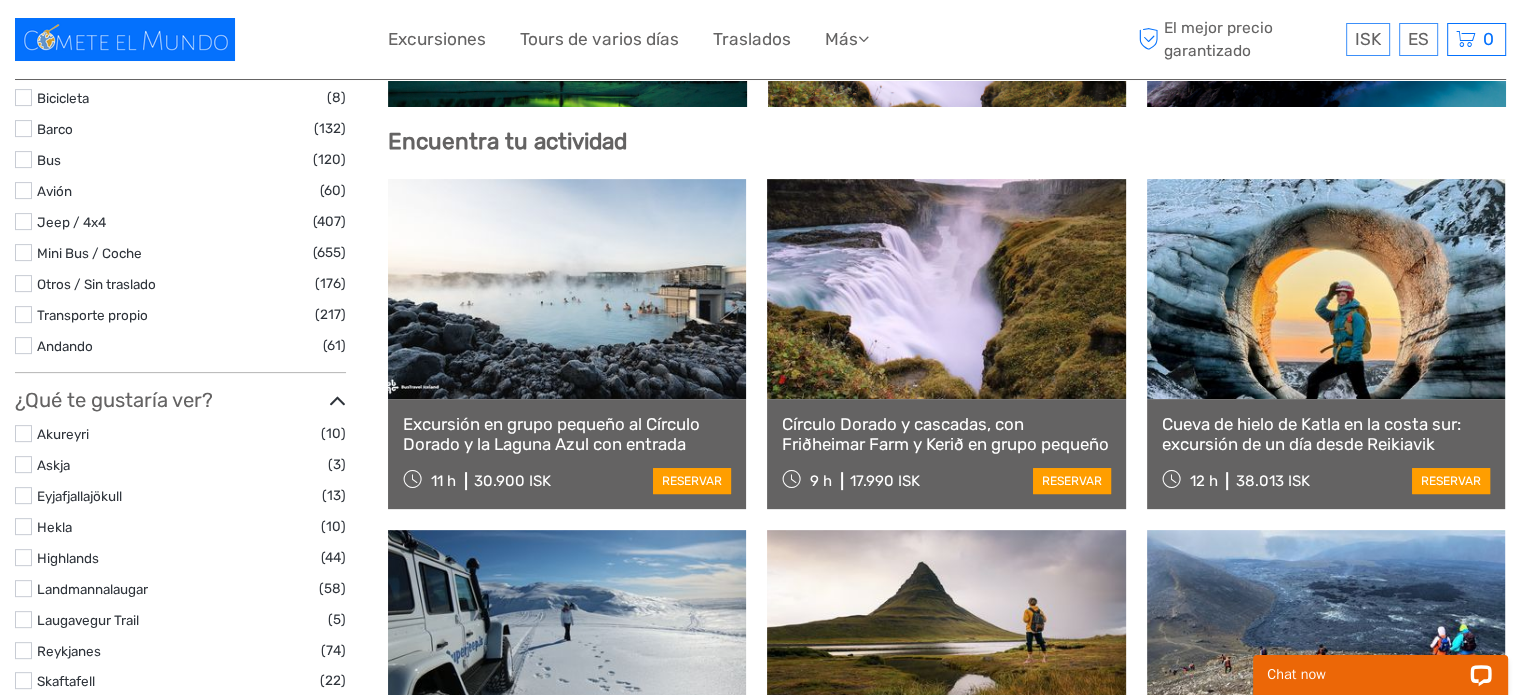 click at bounding box center [23, 128] 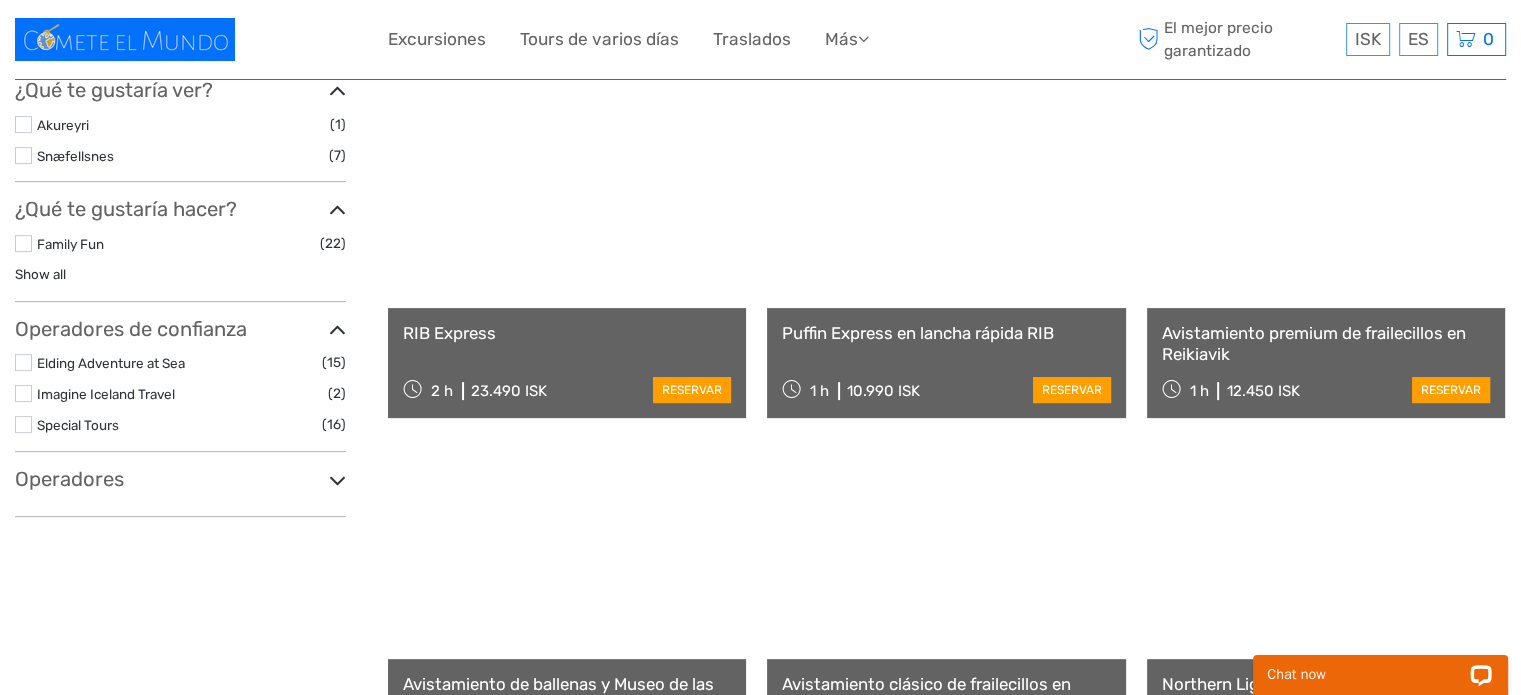 scroll, scrollTop: 113, scrollLeft: 0, axis: vertical 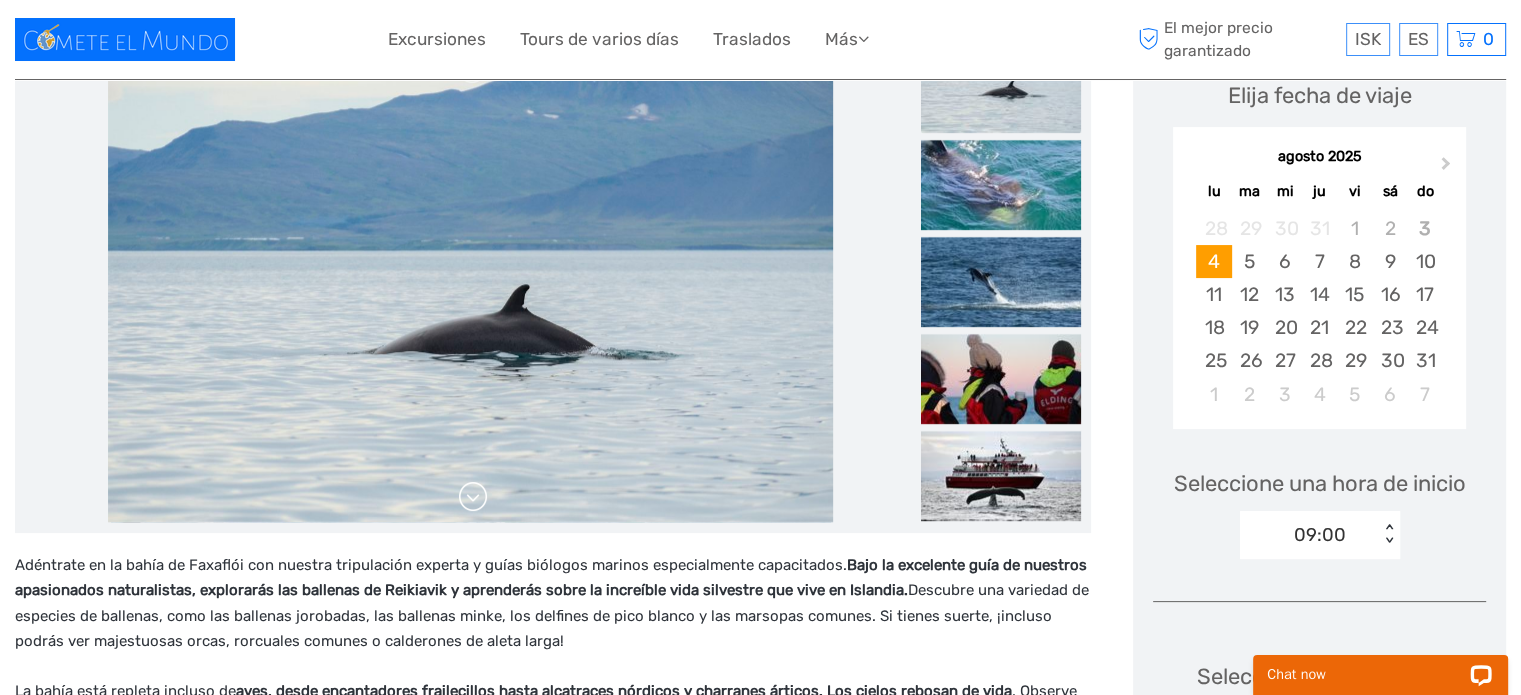 click at bounding box center [473, 497] 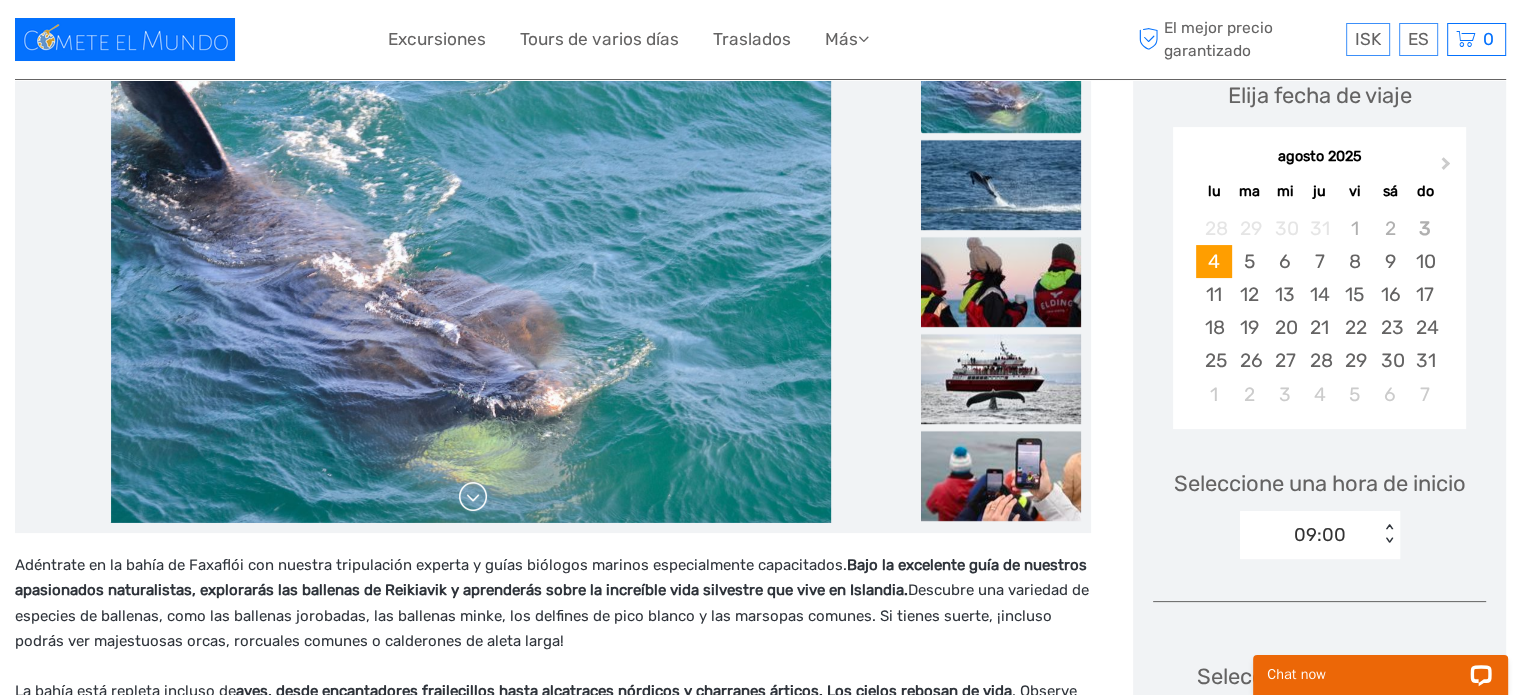 click at bounding box center (473, 497) 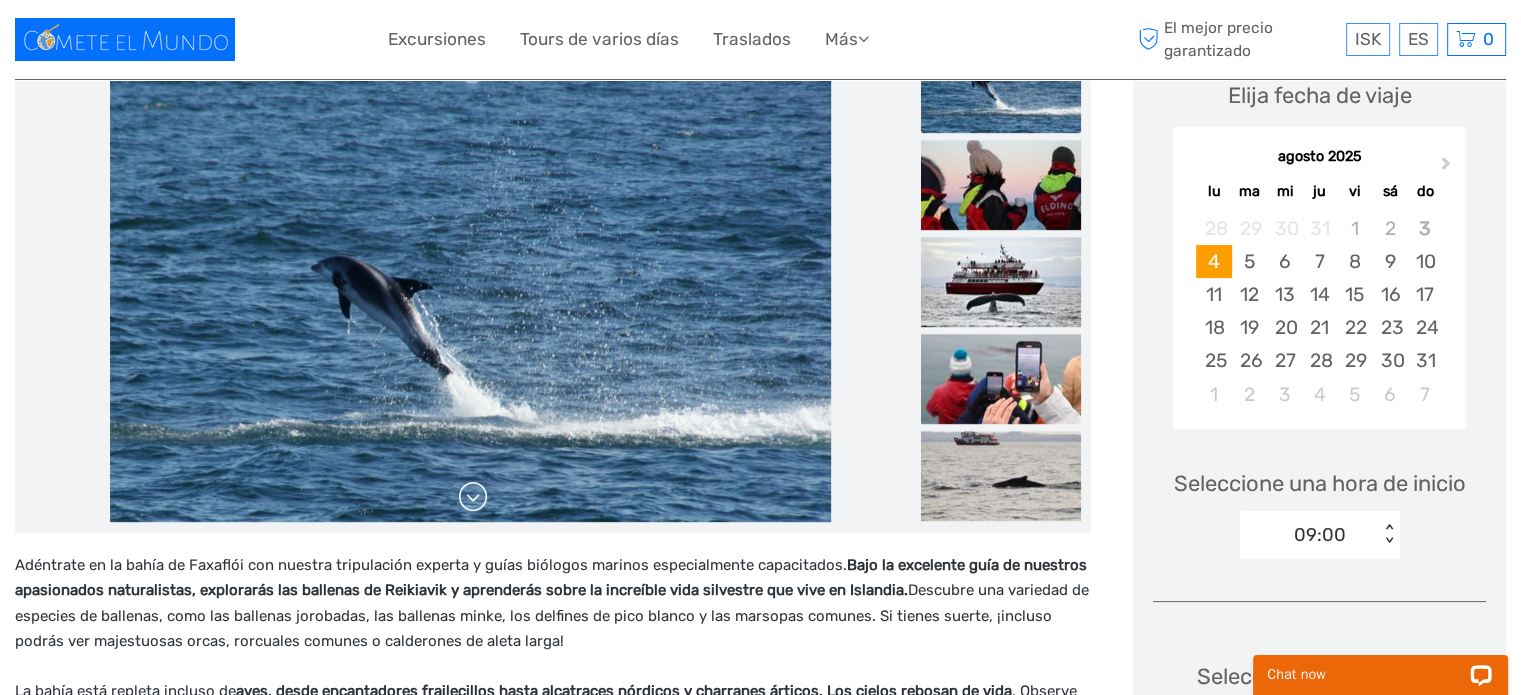 click at bounding box center (473, 497) 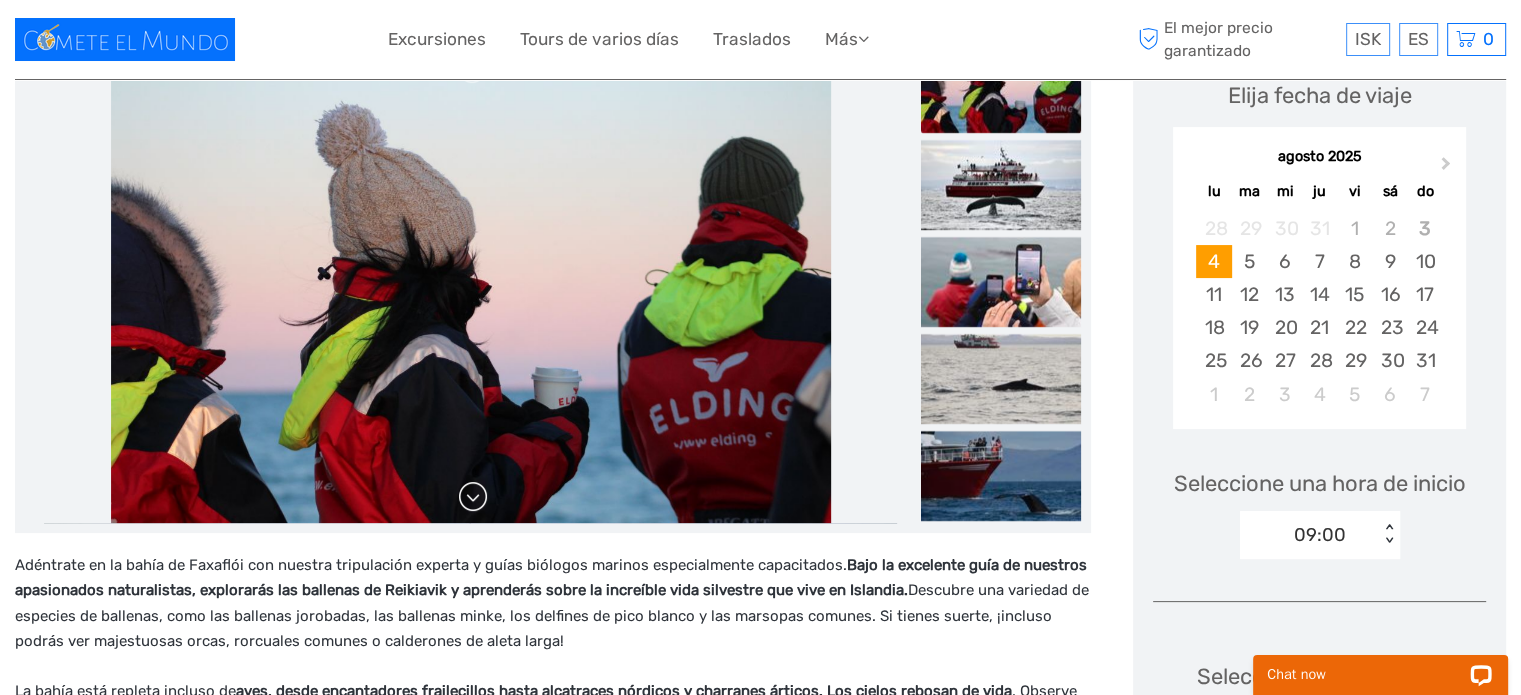 click at bounding box center [473, 497] 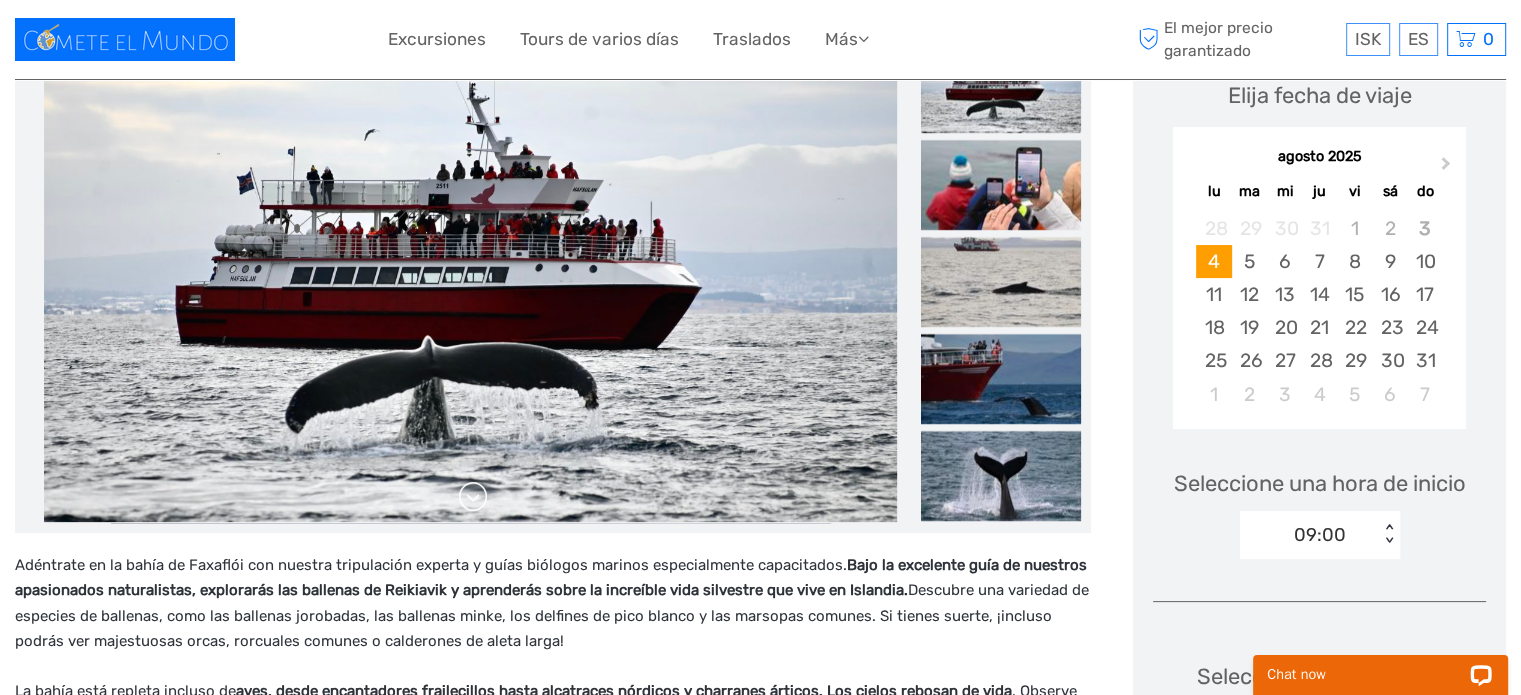 click at bounding box center [473, 497] 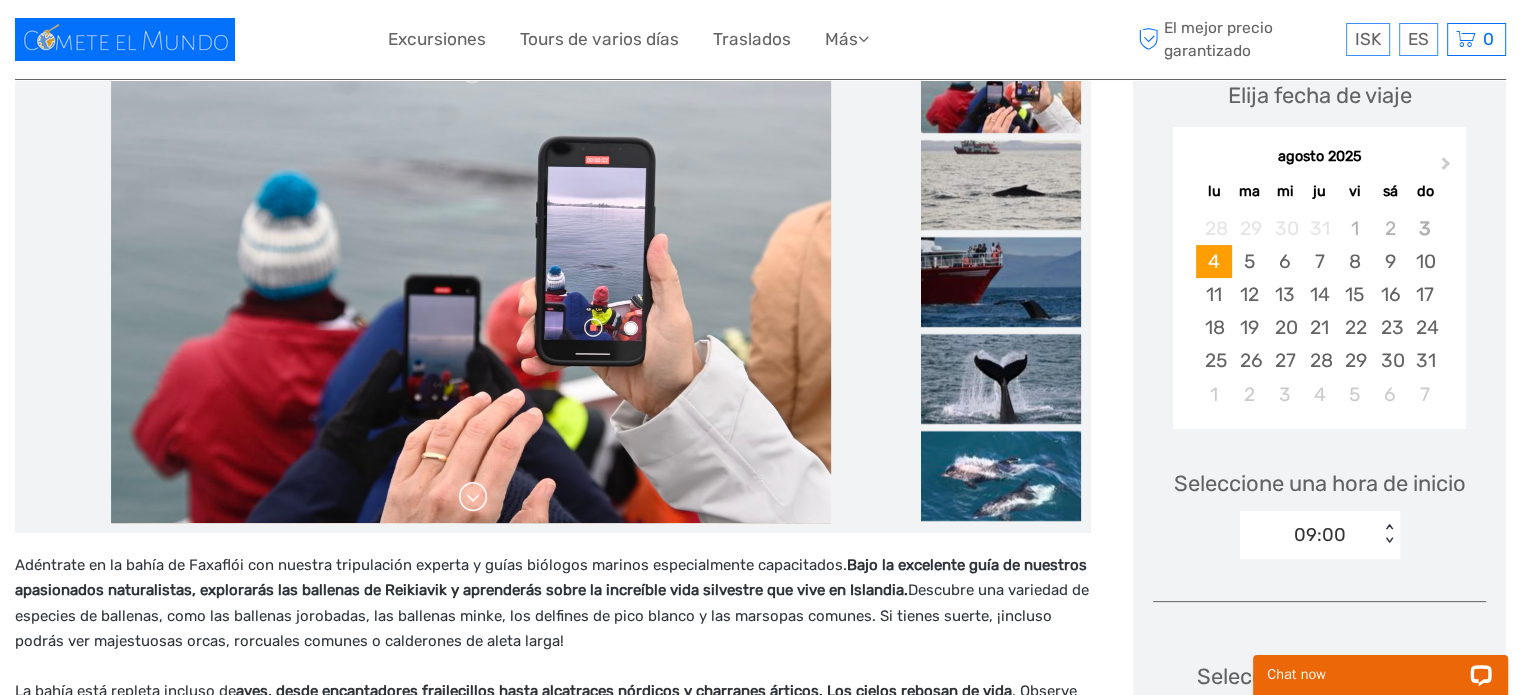 click at bounding box center (473, 497) 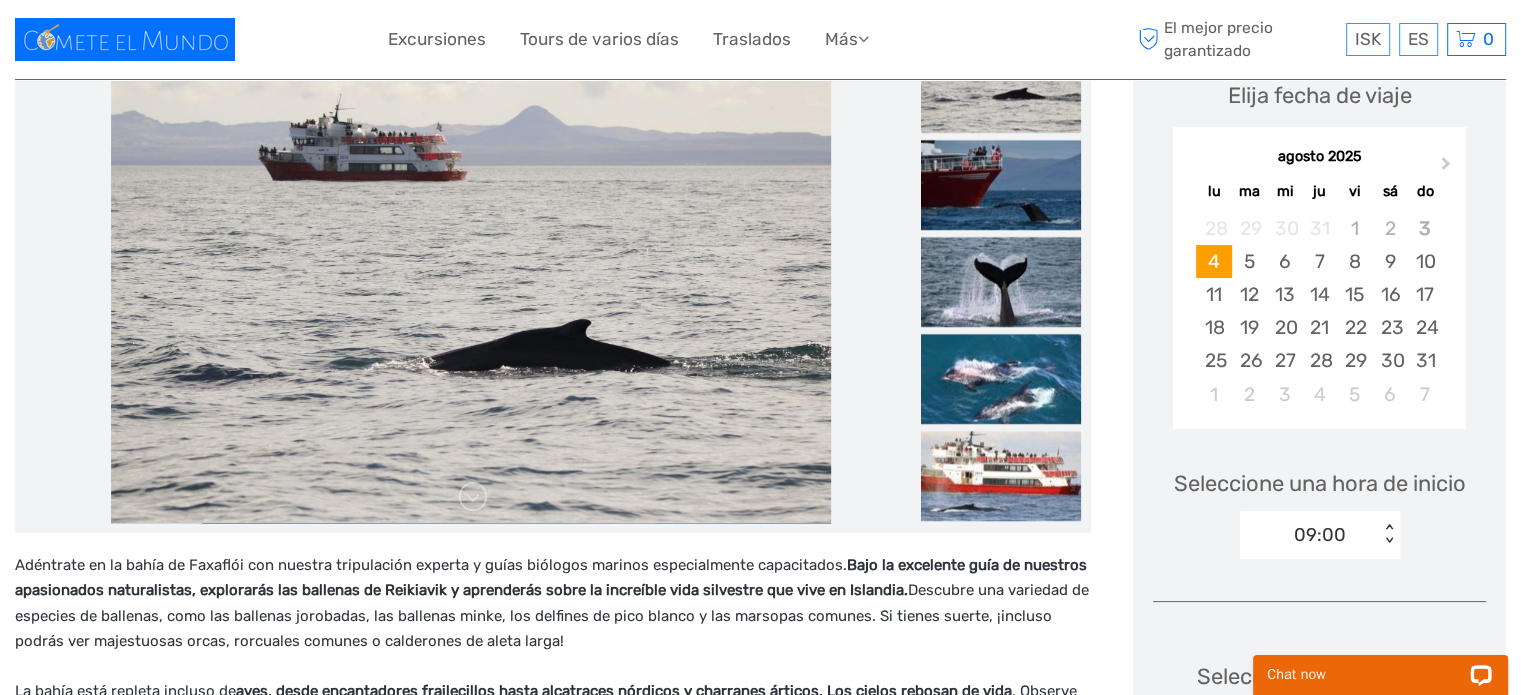 scroll, scrollTop: 0, scrollLeft: 0, axis: both 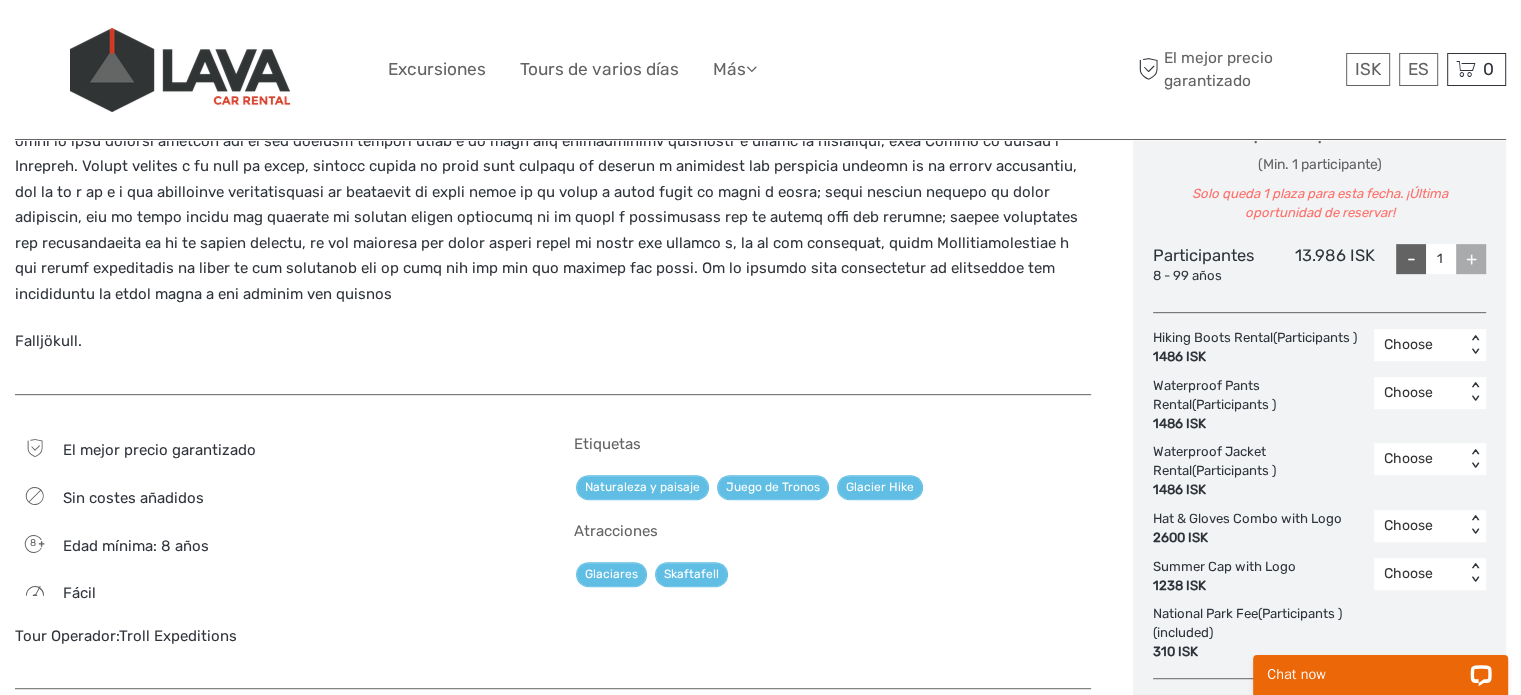 click on "+" at bounding box center [1471, 259] 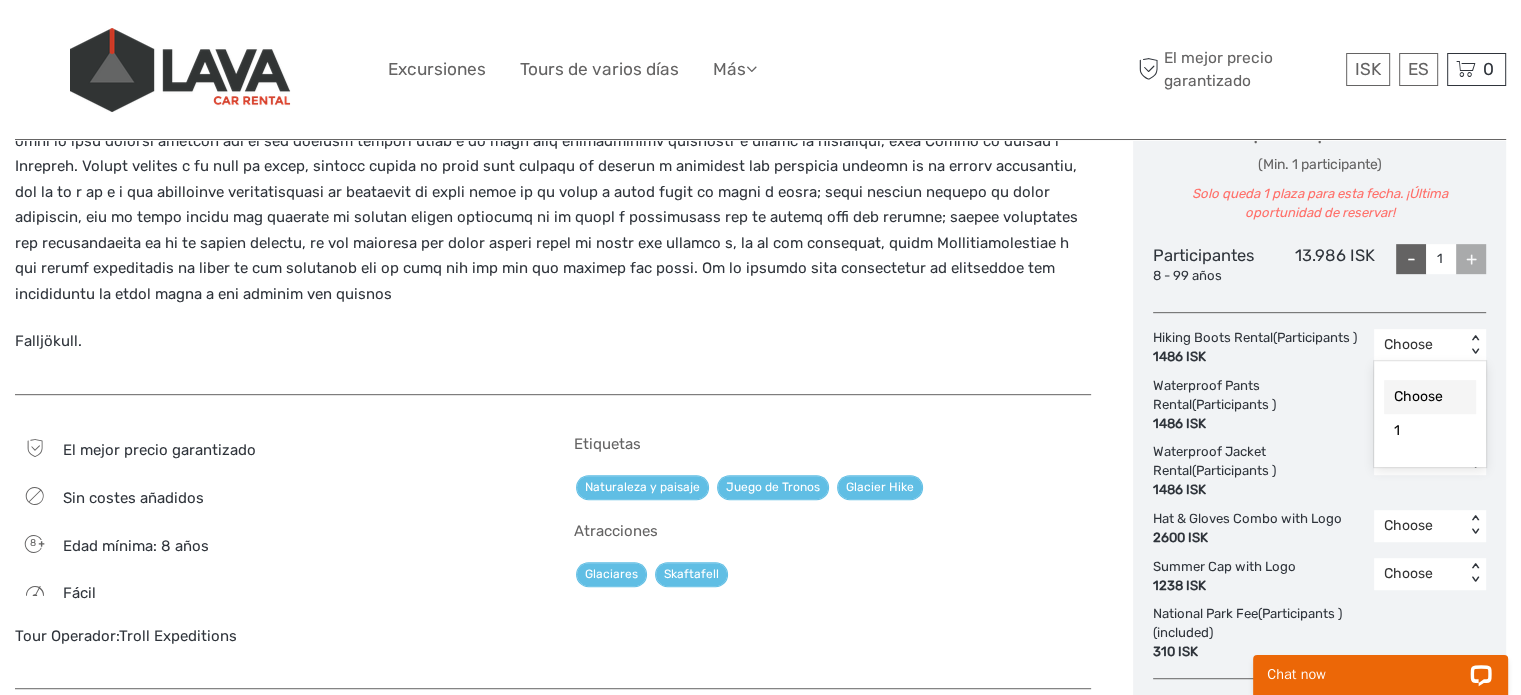 click on "Choose" at bounding box center (1419, 345) 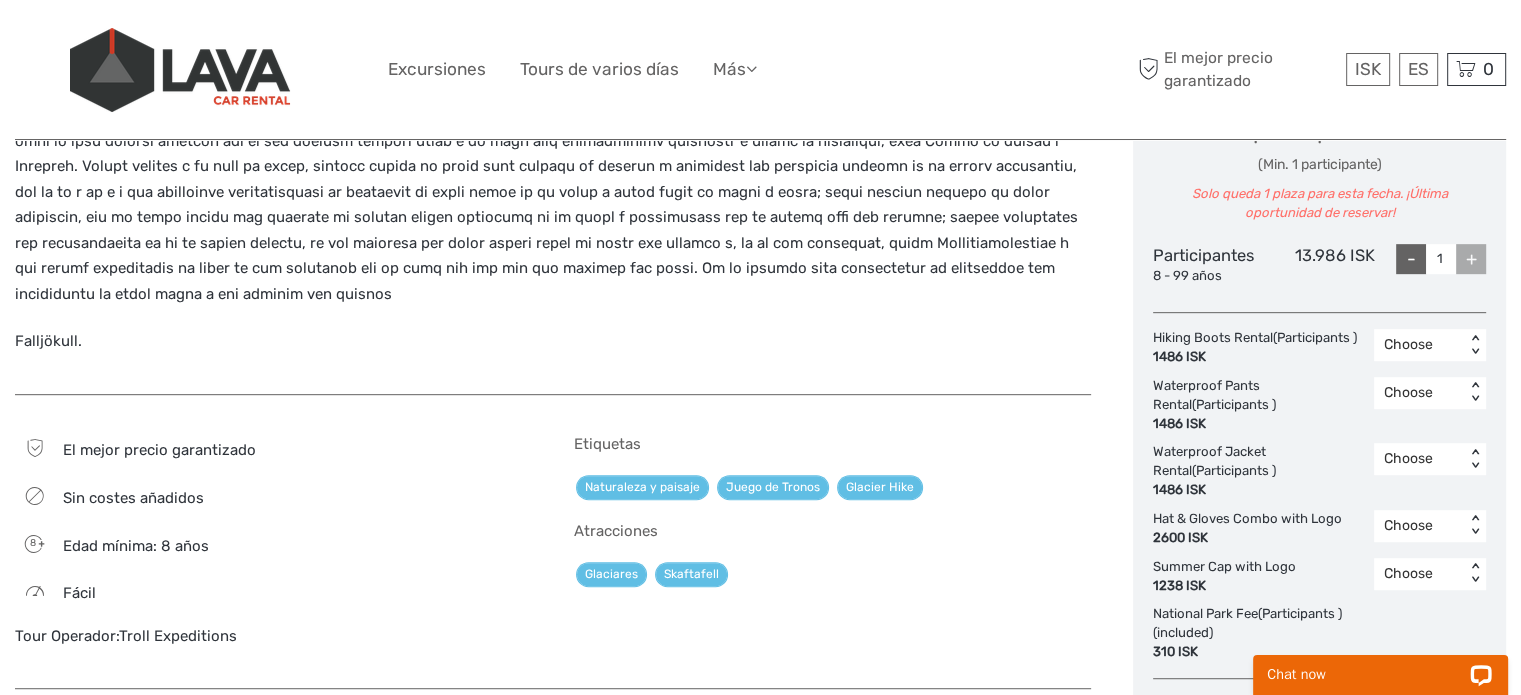 click on "+" at bounding box center (1471, 259) 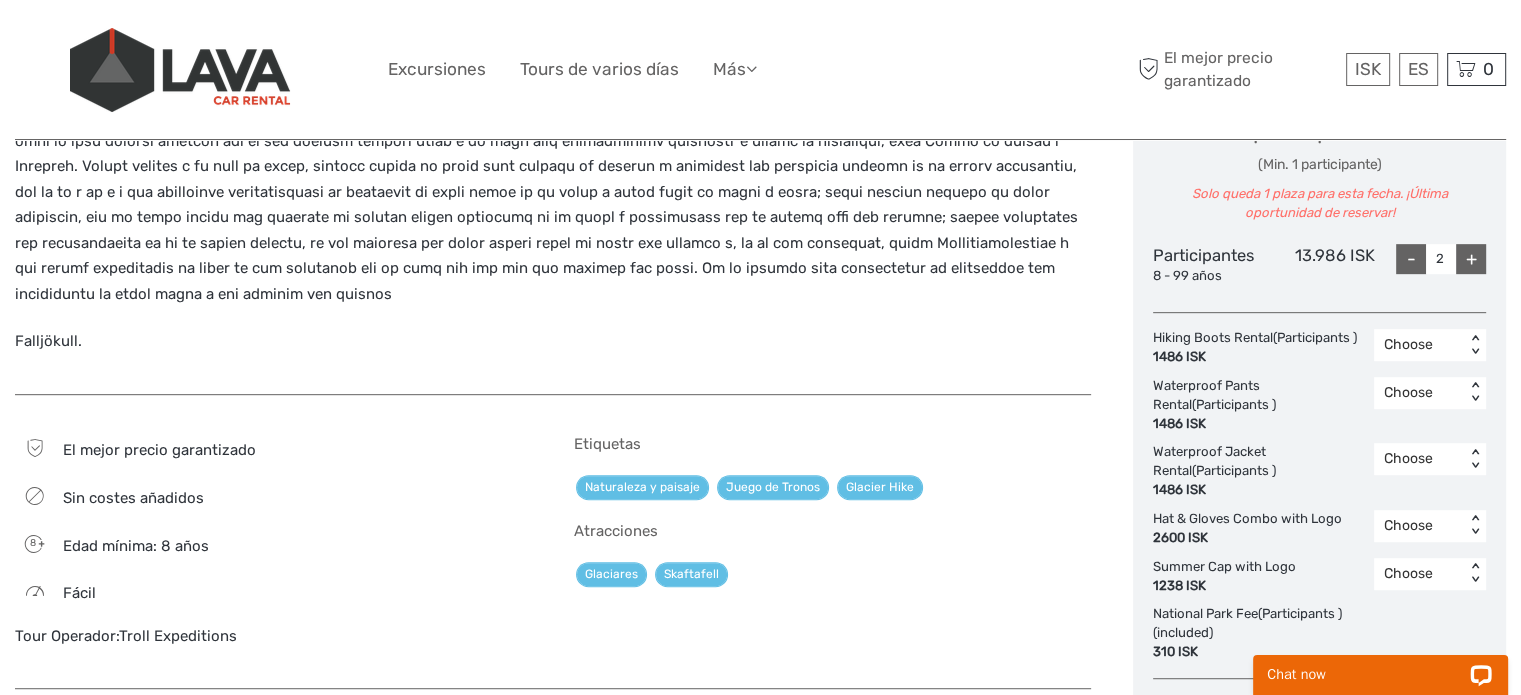 type on "2" 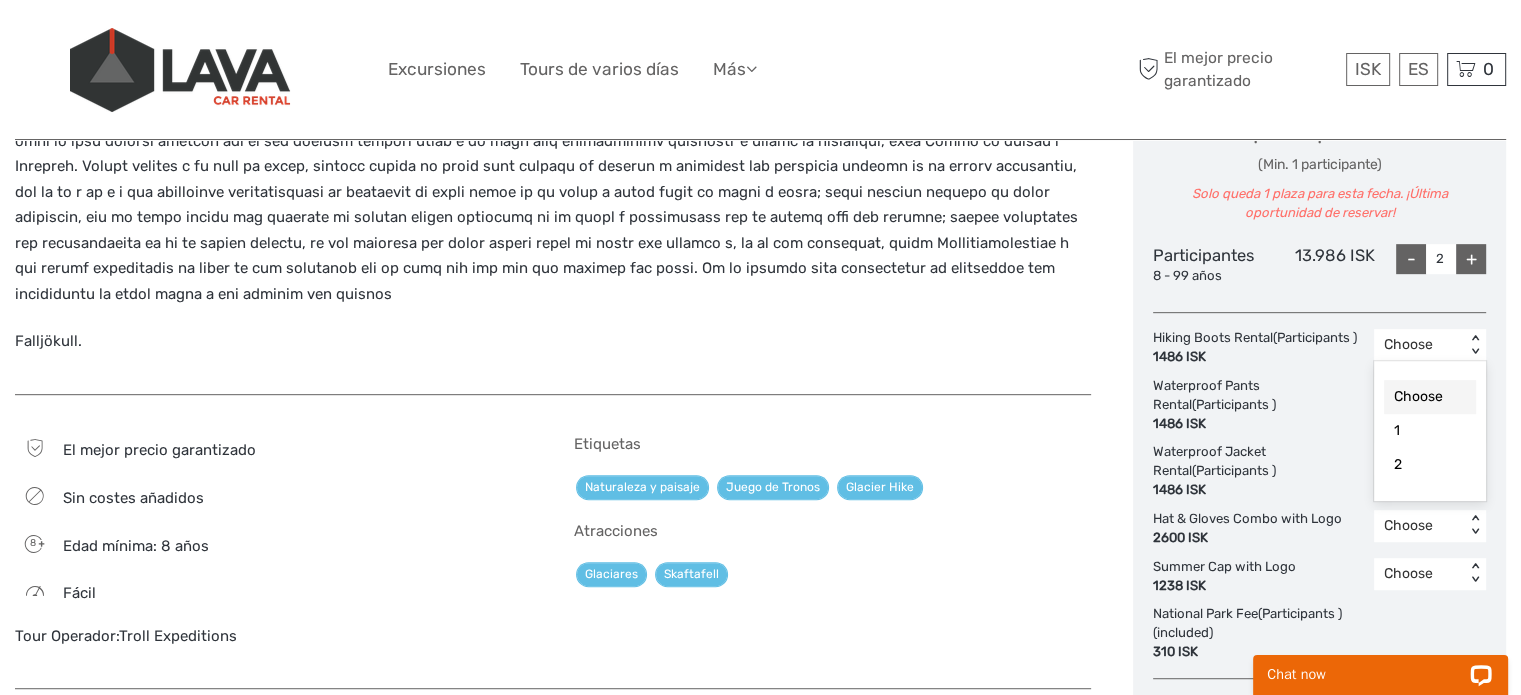 click on "Choose" at bounding box center (1419, 345) 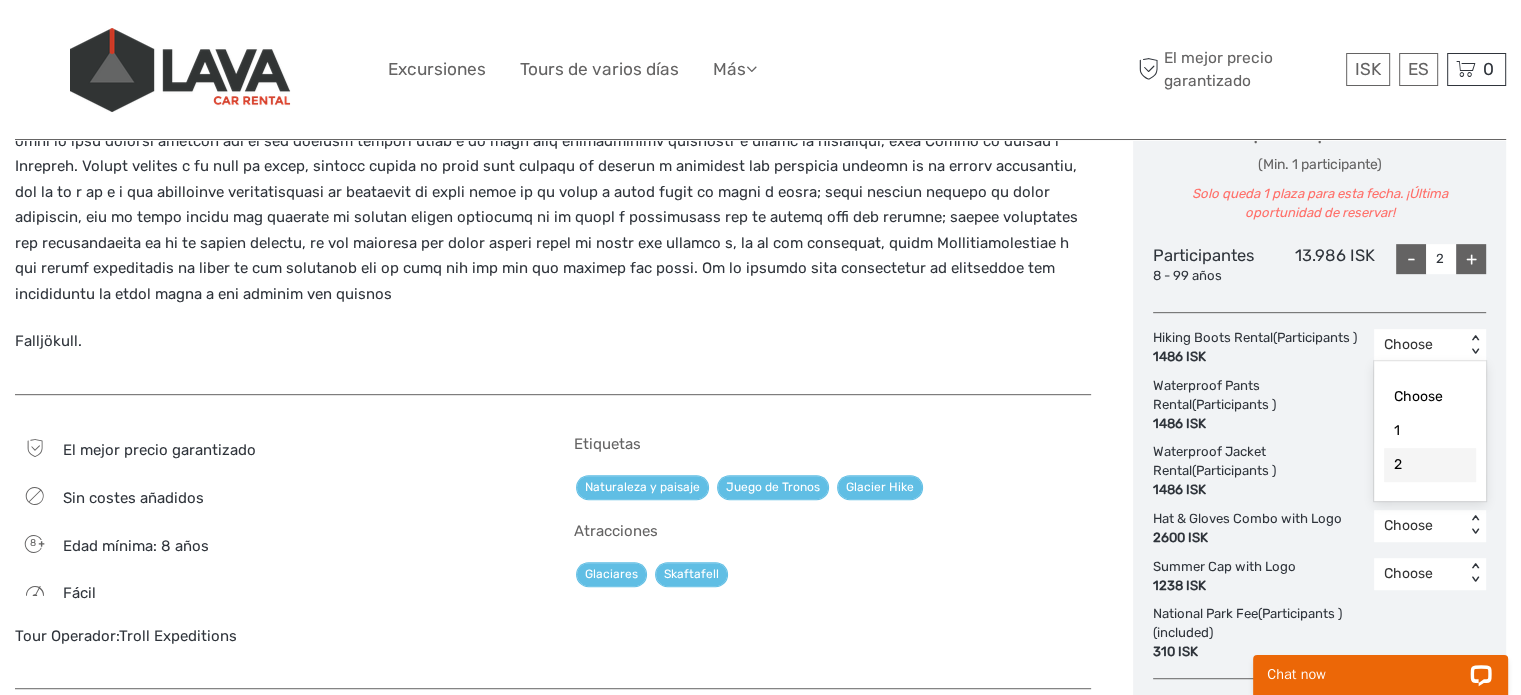 click on "2" at bounding box center [1430, 465] 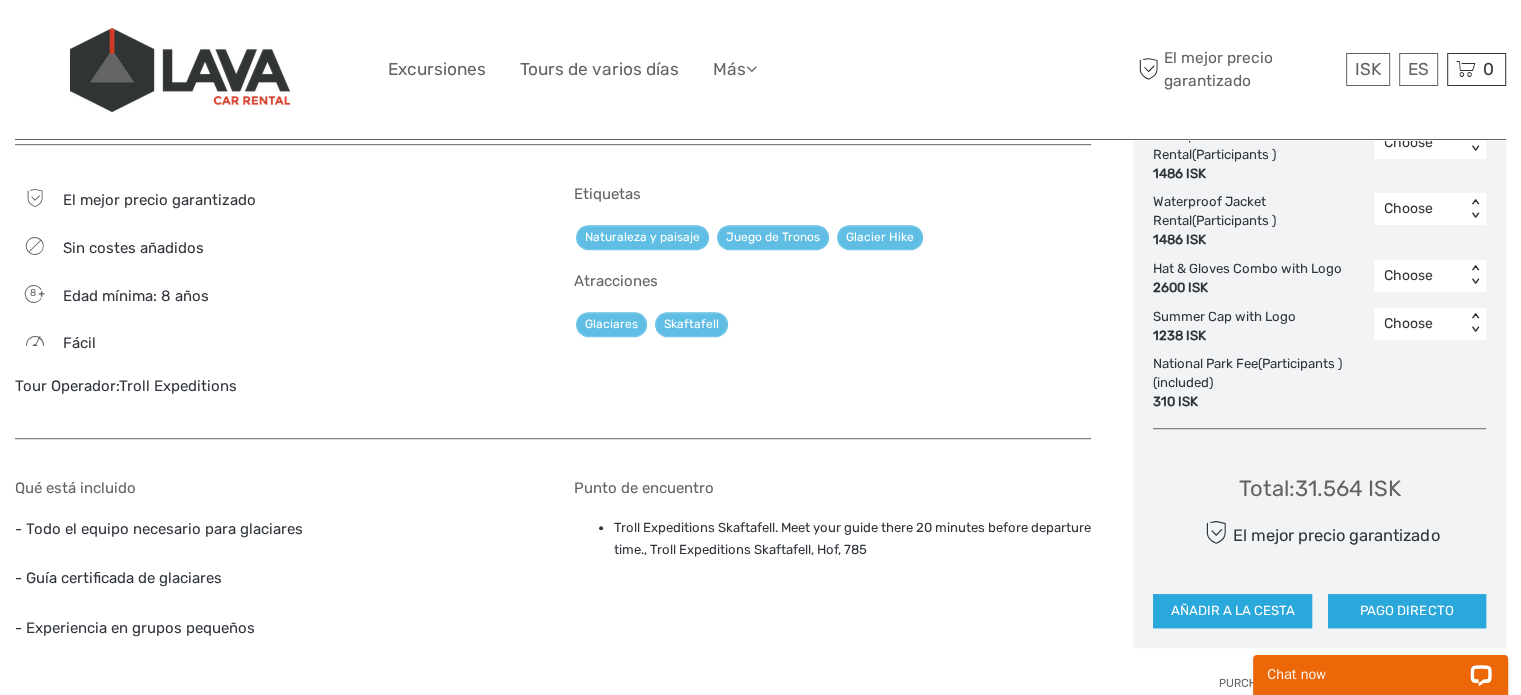 scroll, scrollTop: 1201, scrollLeft: 0, axis: vertical 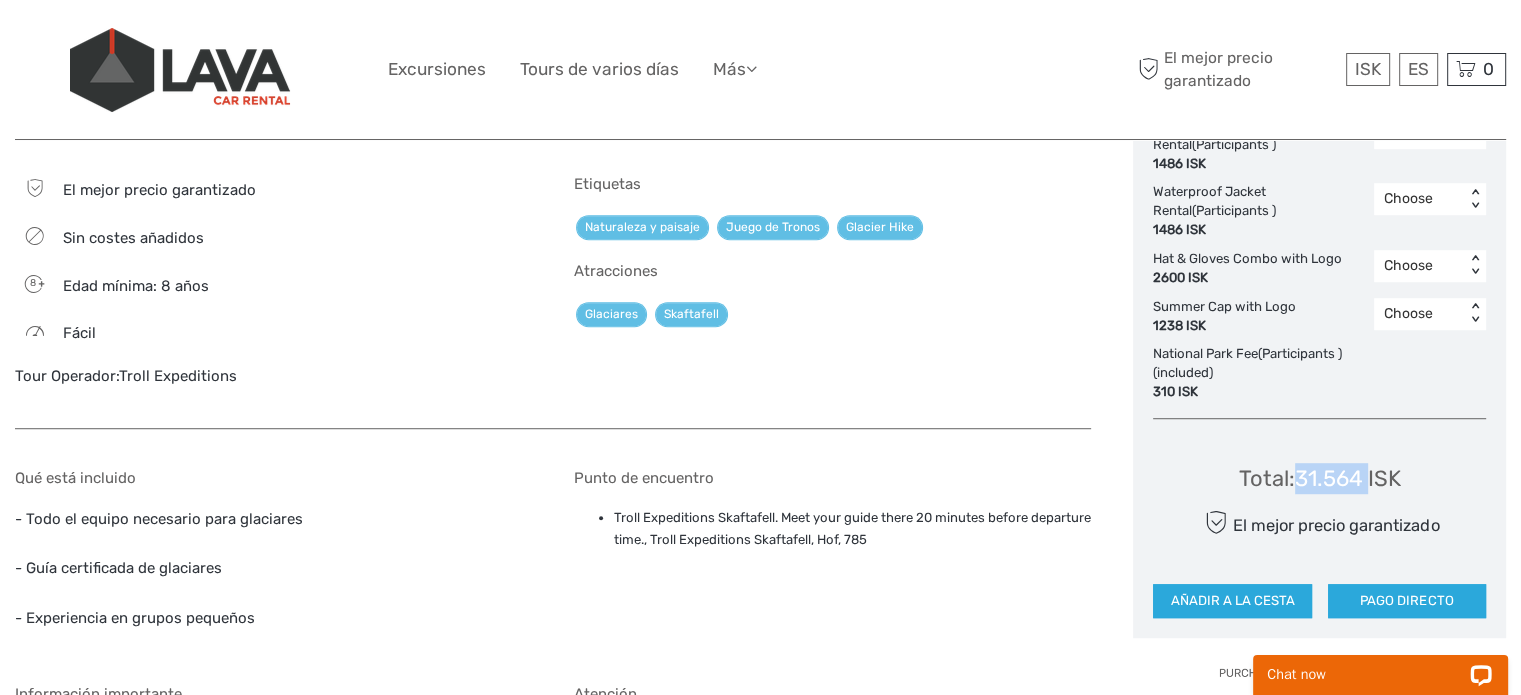 drag, startPoint x: 1303, startPoint y: 469, endPoint x: 1371, endPoint y: 484, distance: 69.63476 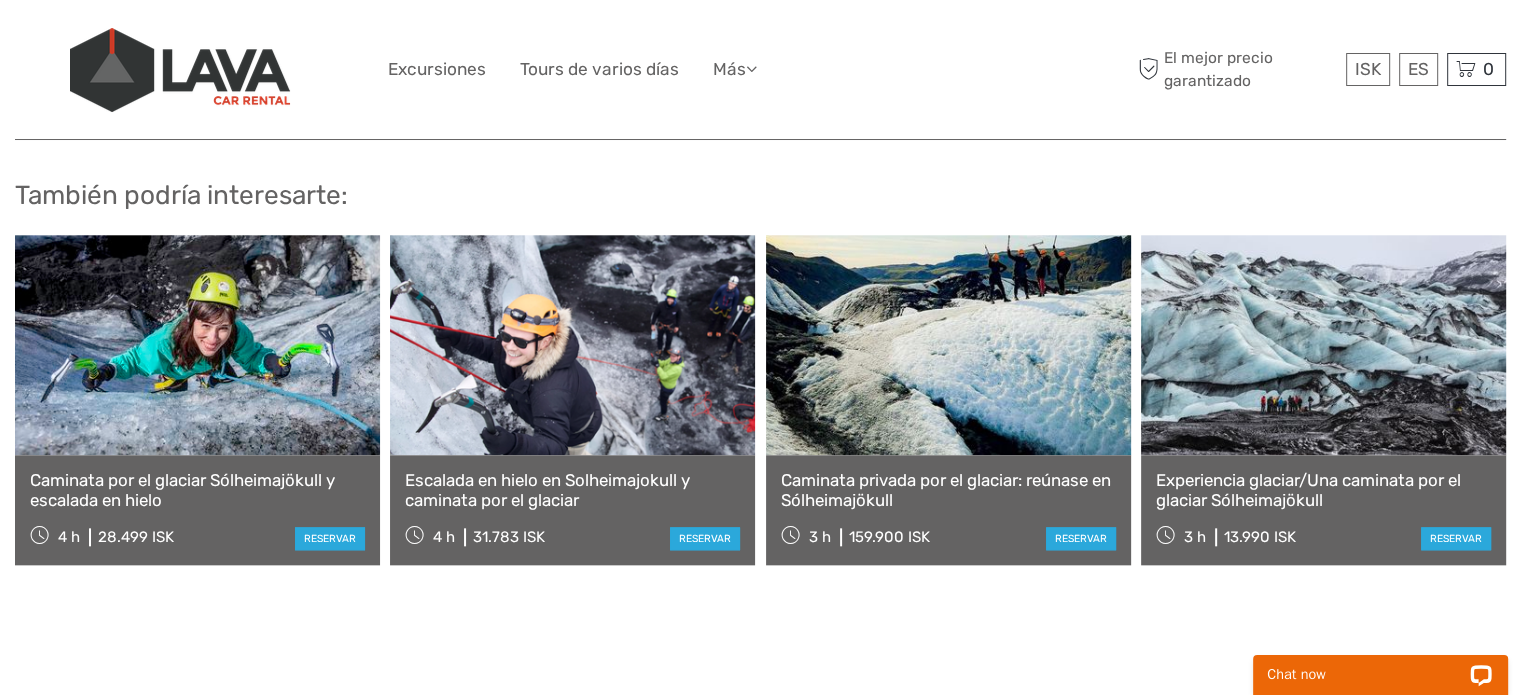 scroll, scrollTop: 2033, scrollLeft: 0, axis: vertical 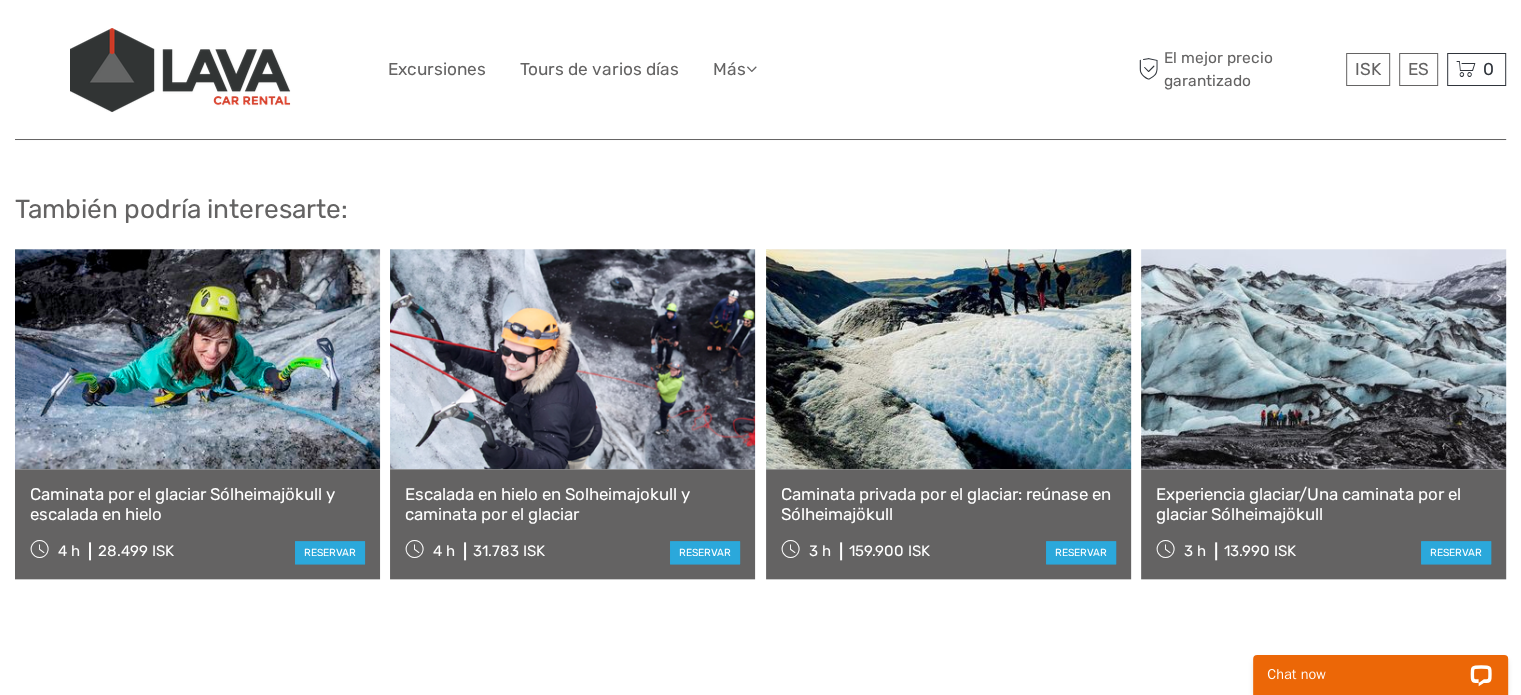 click on "Experiencia glaciar/Una caminata por el glaciar Sólheimajökull" at bounding box center [1323, 504] 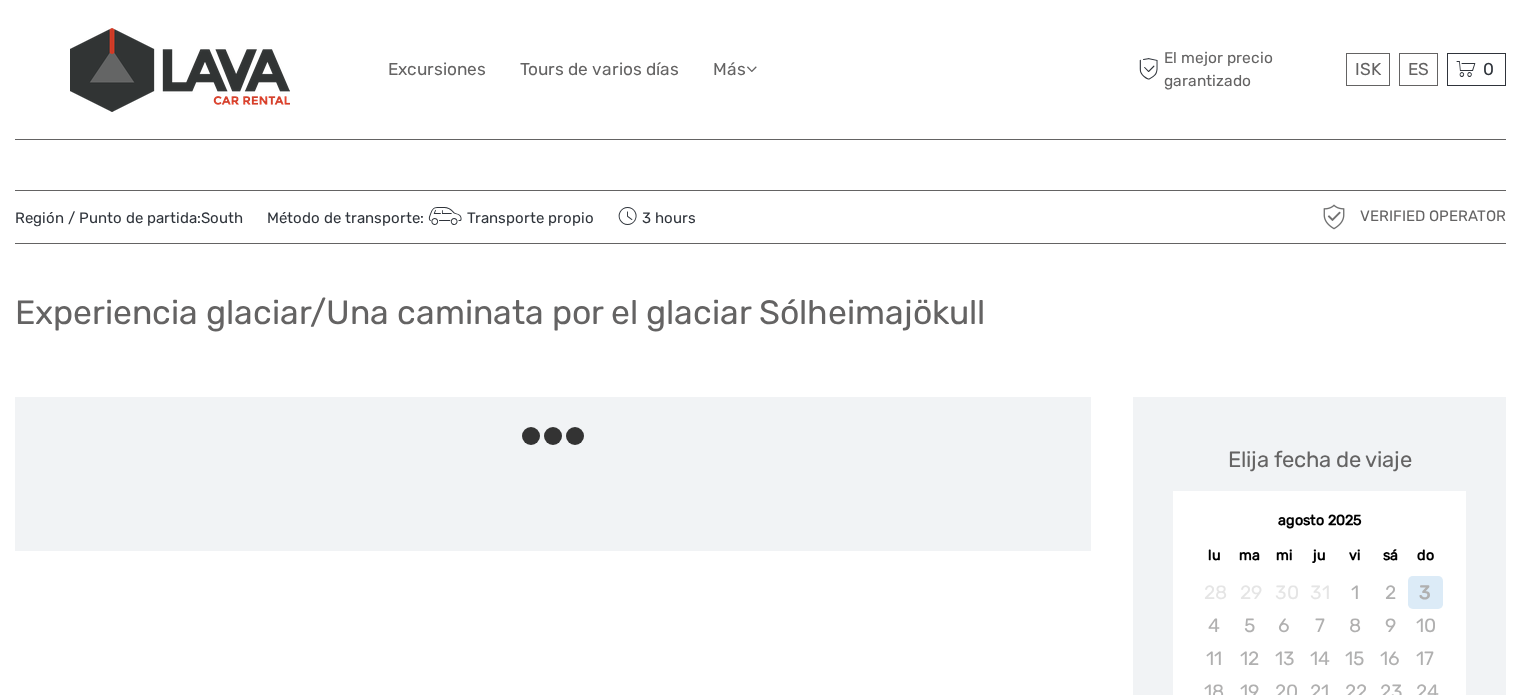 scroll, scrollTop: 0, scrollLeft: 0, axis: both 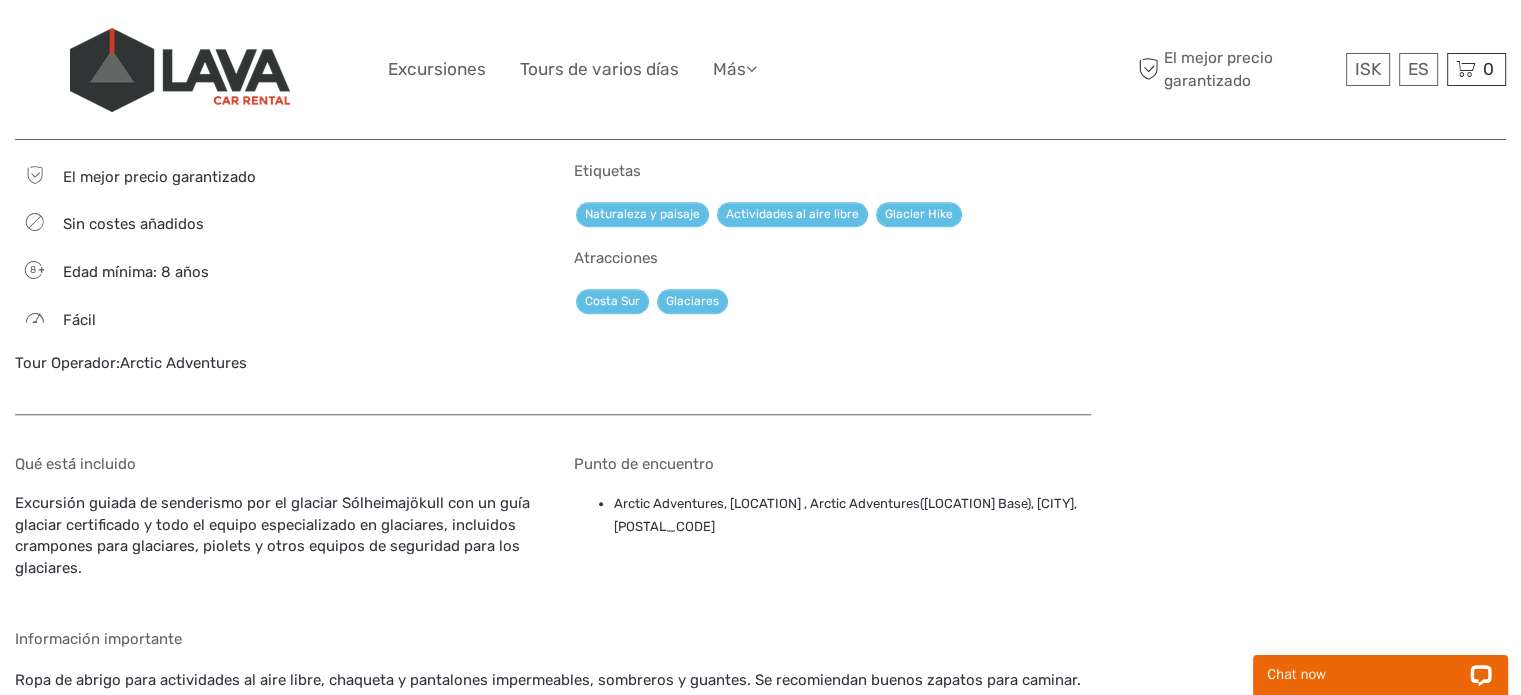 click on "Qué está incluido
Excursión guiada de senderismo por el glaciar Sólheimajökull con un guía glaciar certificado y todo el equipo especializado en glaciares, incluidos crampones para glaciares, piolets y otros equipos de seguridad para los glaciares." at bounding box center (273, 527) 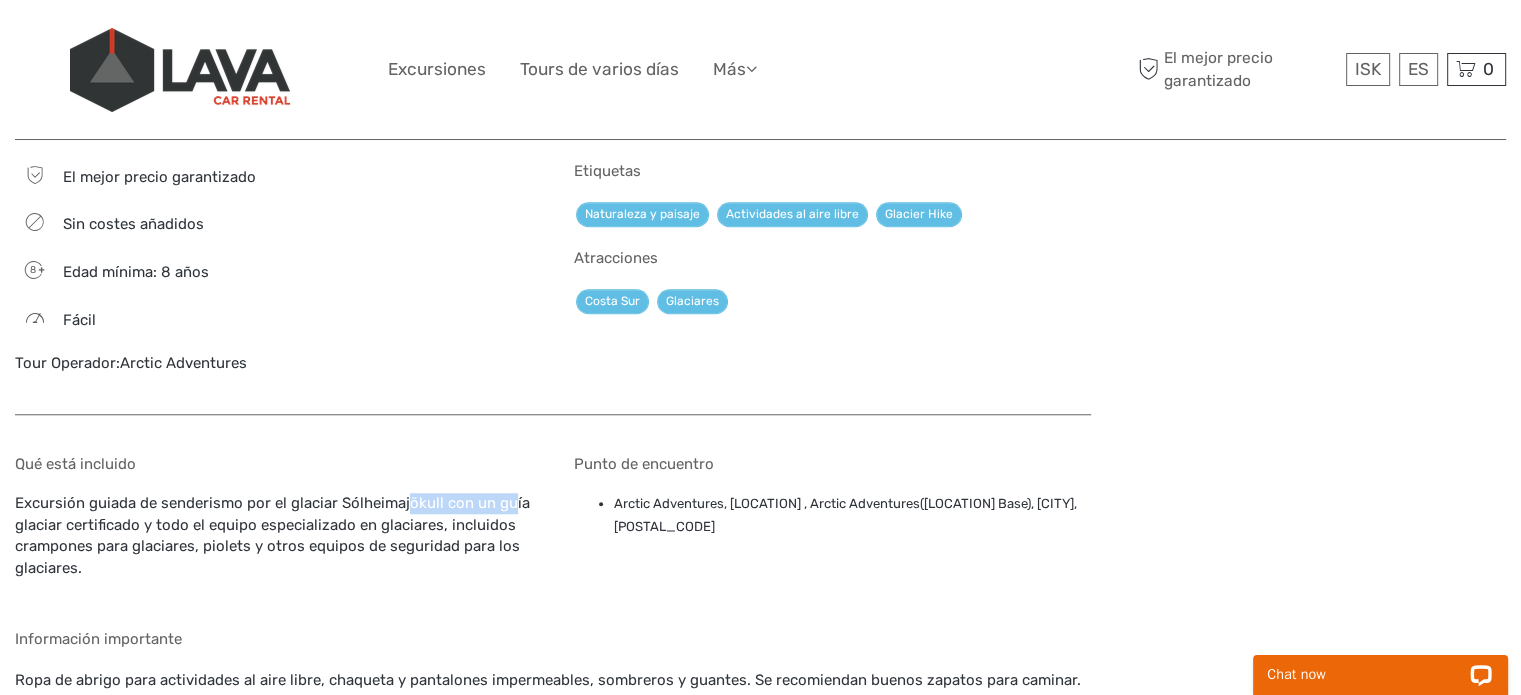 click on "Qué está incluido
Excursión guiada de senderismo por el glaciar Sólheimajökull con un guía glaciar certificado y todo el equipo especializado en glaciares, incluidos crampones para glaciares, piolets y otros equipos de seguridad para los glaciares." at bounding box center (273, 527) 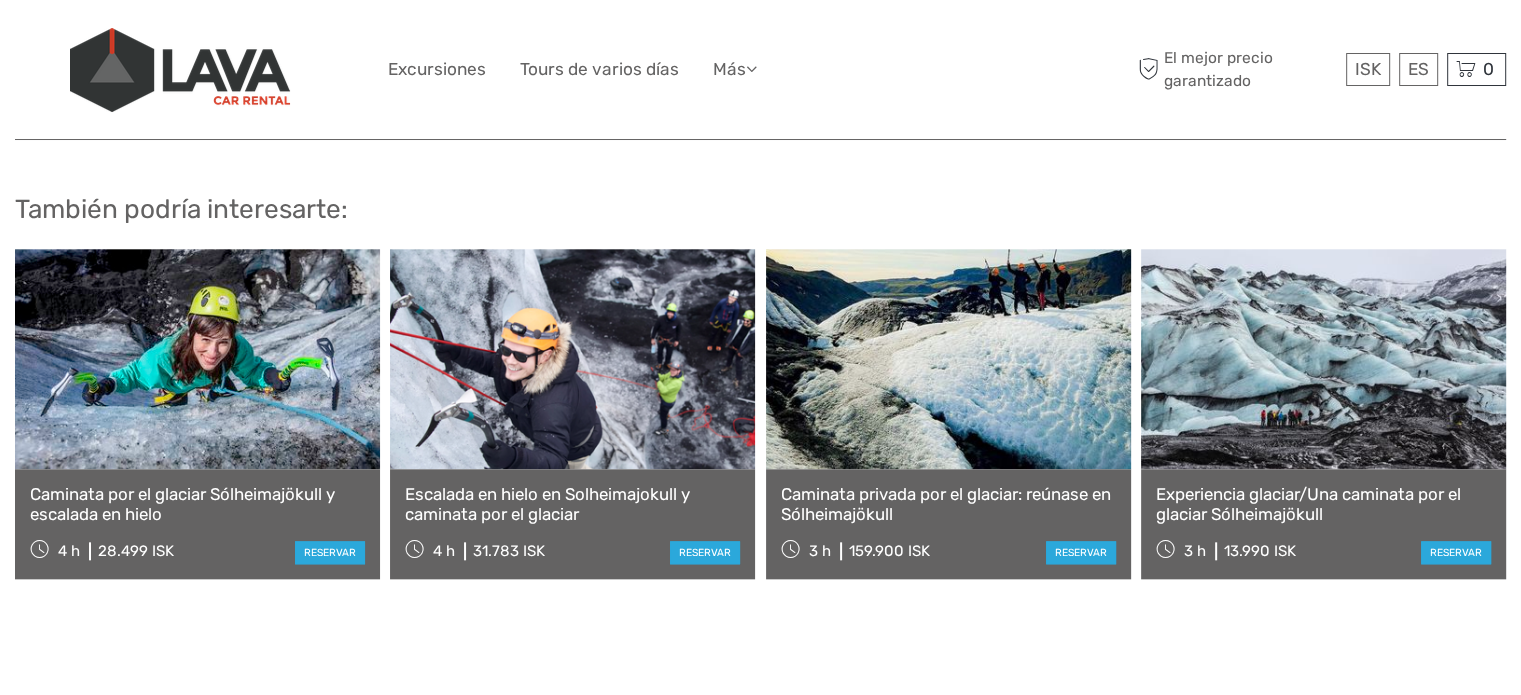 scroll, scrollTop: 1979, scrollLeft: 0, axis: vertical 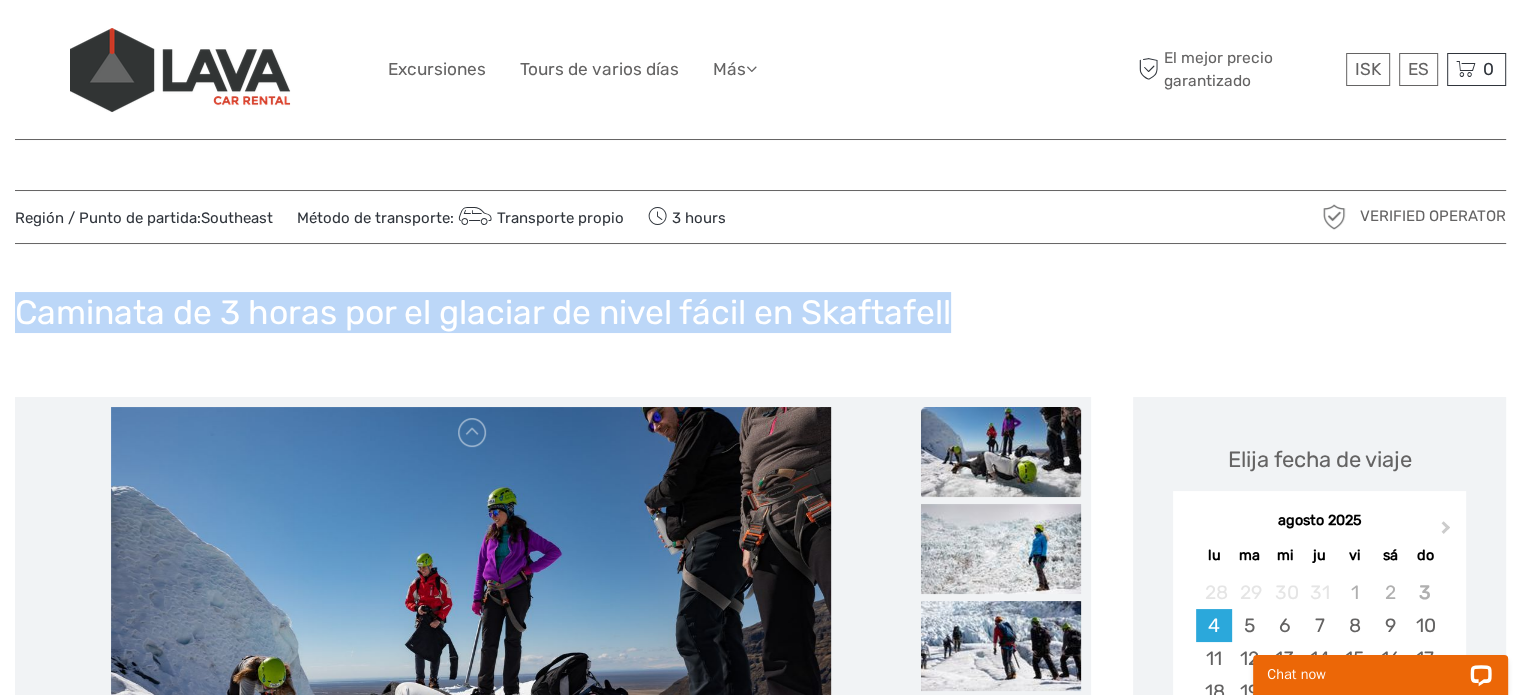 drag, startPoint x: 12, startPoint y: 301, endPoint x: 955, endPoint y: 331, distance: 943.47705 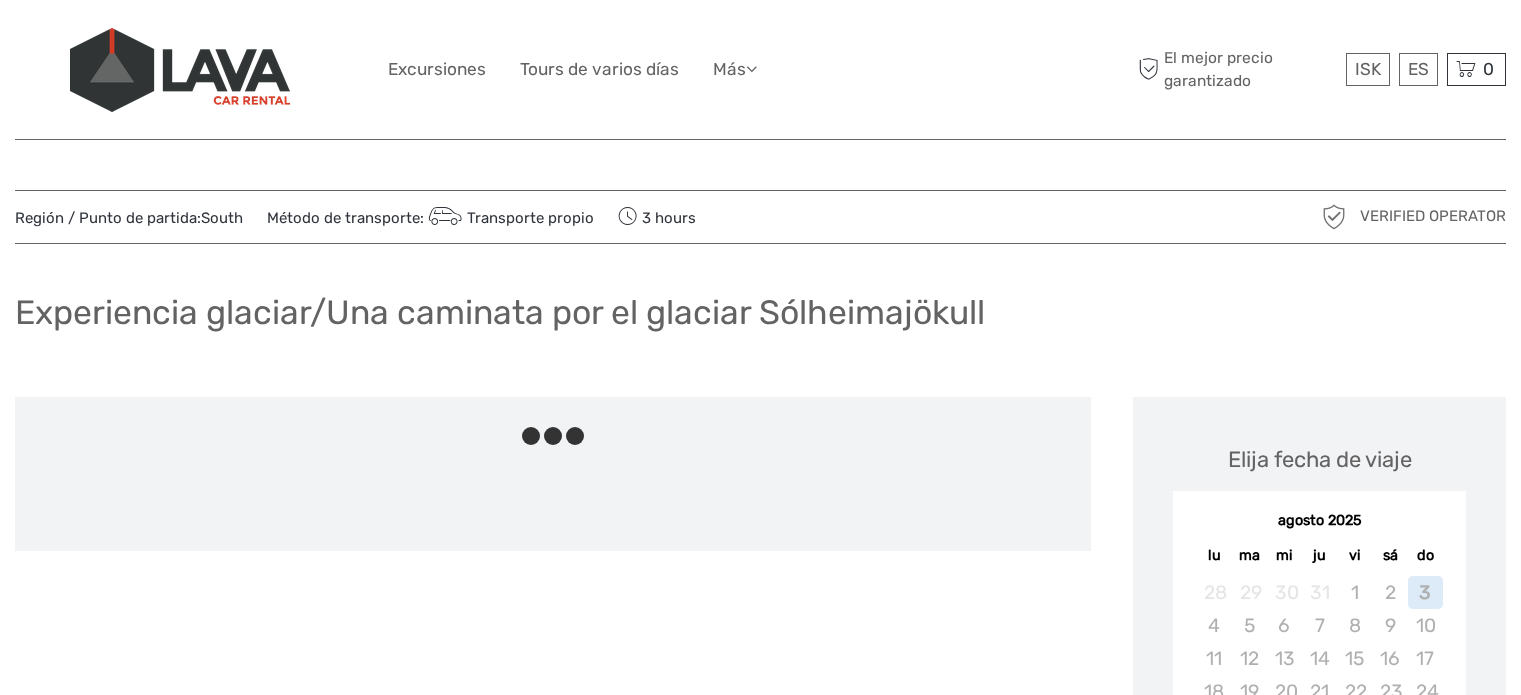 scroll, scrollTop: 1539, scrollLeft: 0, axis: vertical 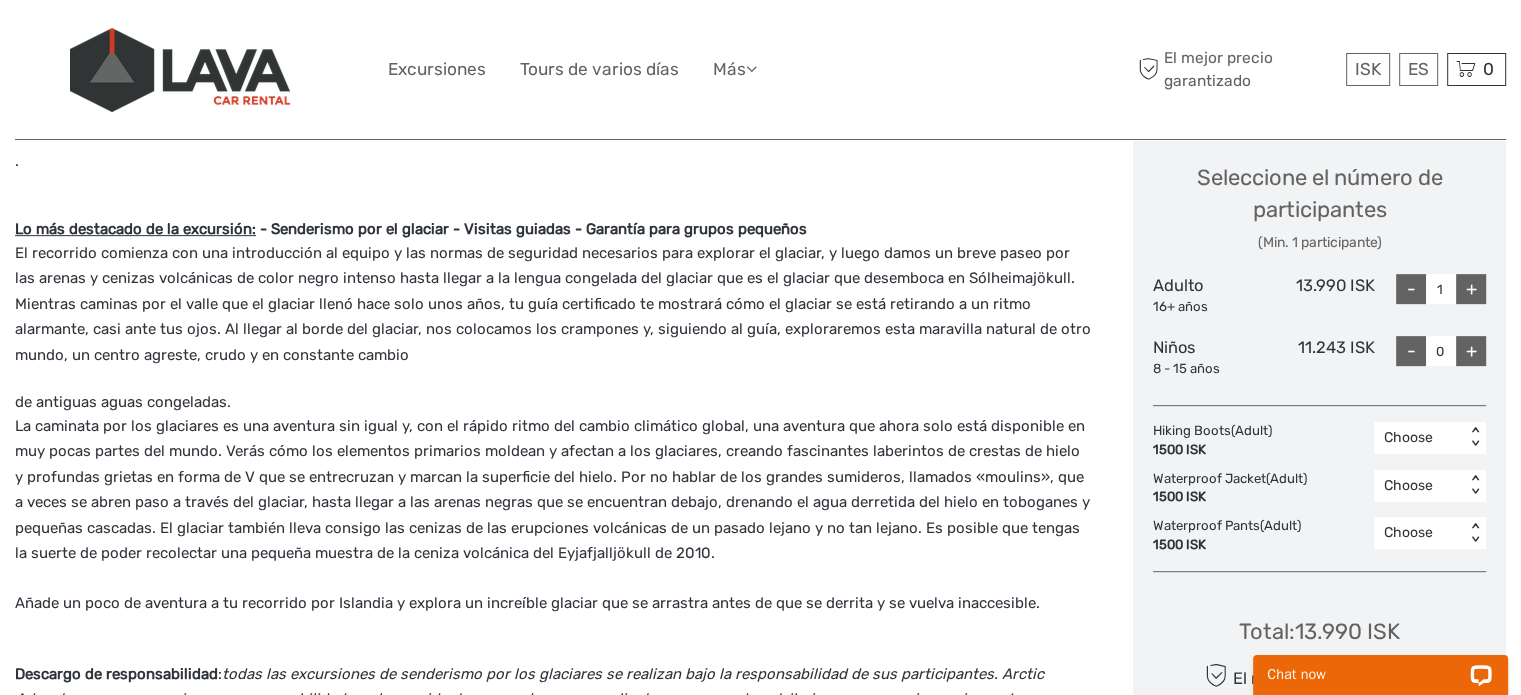 click on "+" at bounding box center [1471, 289] 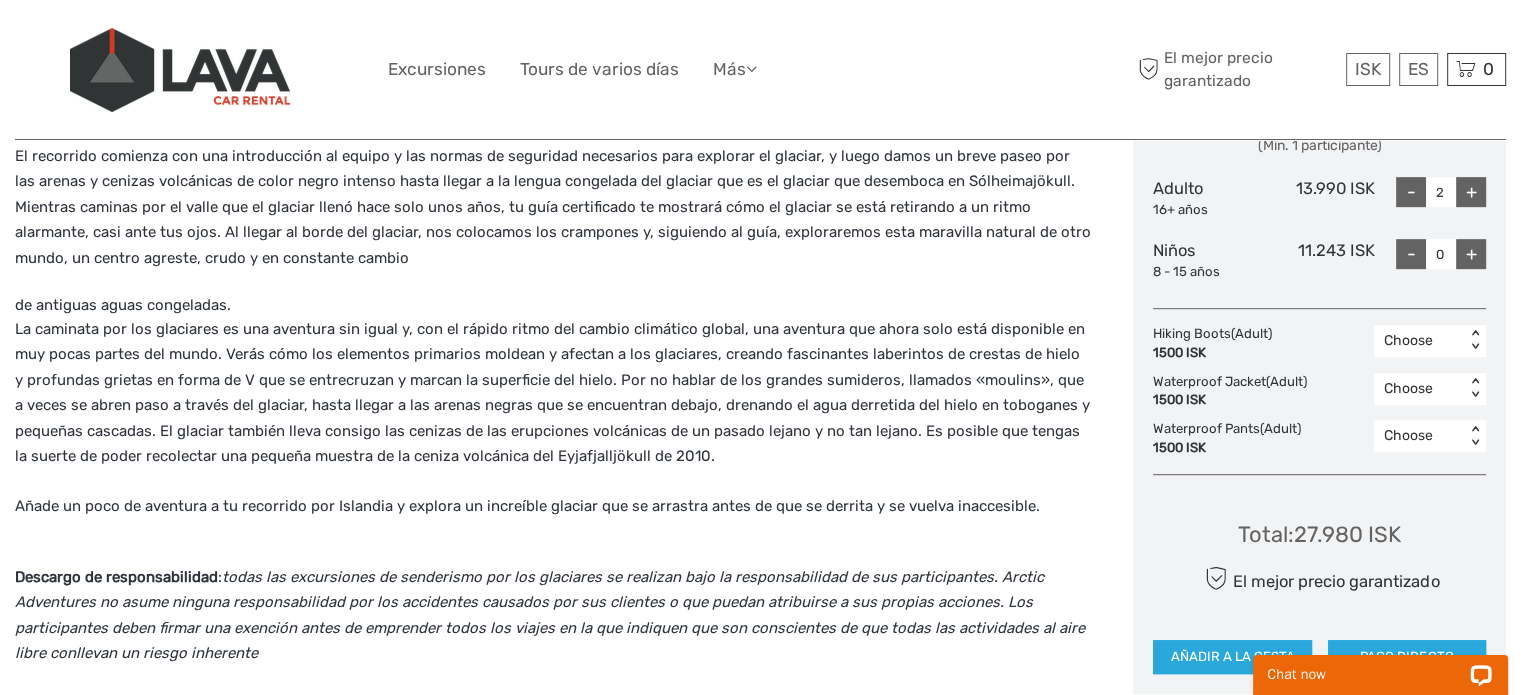 scroll, scrollTop: 973, scrollLeft: 0, axis: vertical 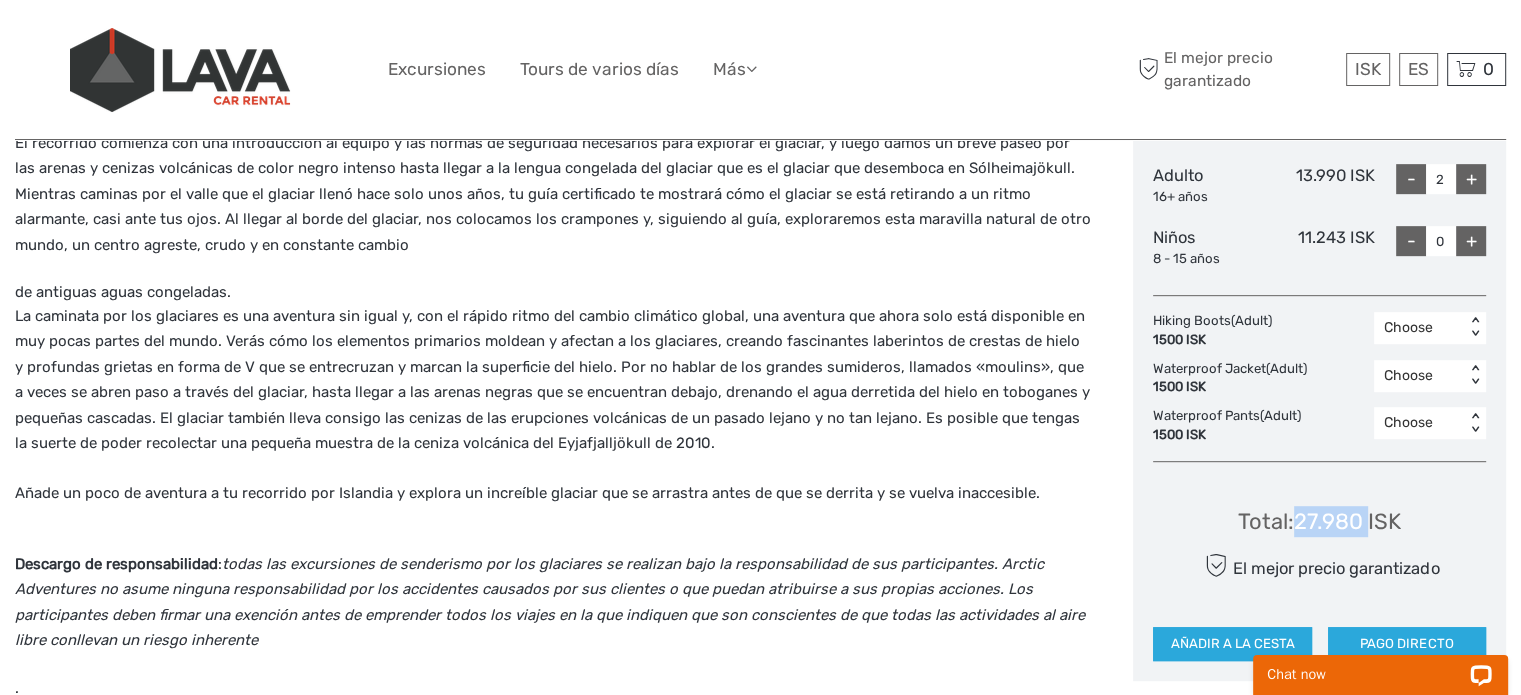 drag, startPoint x: 1300, startPoint y: 514, endPoint x: 1368, endPoint y: 505, distance: 68.593 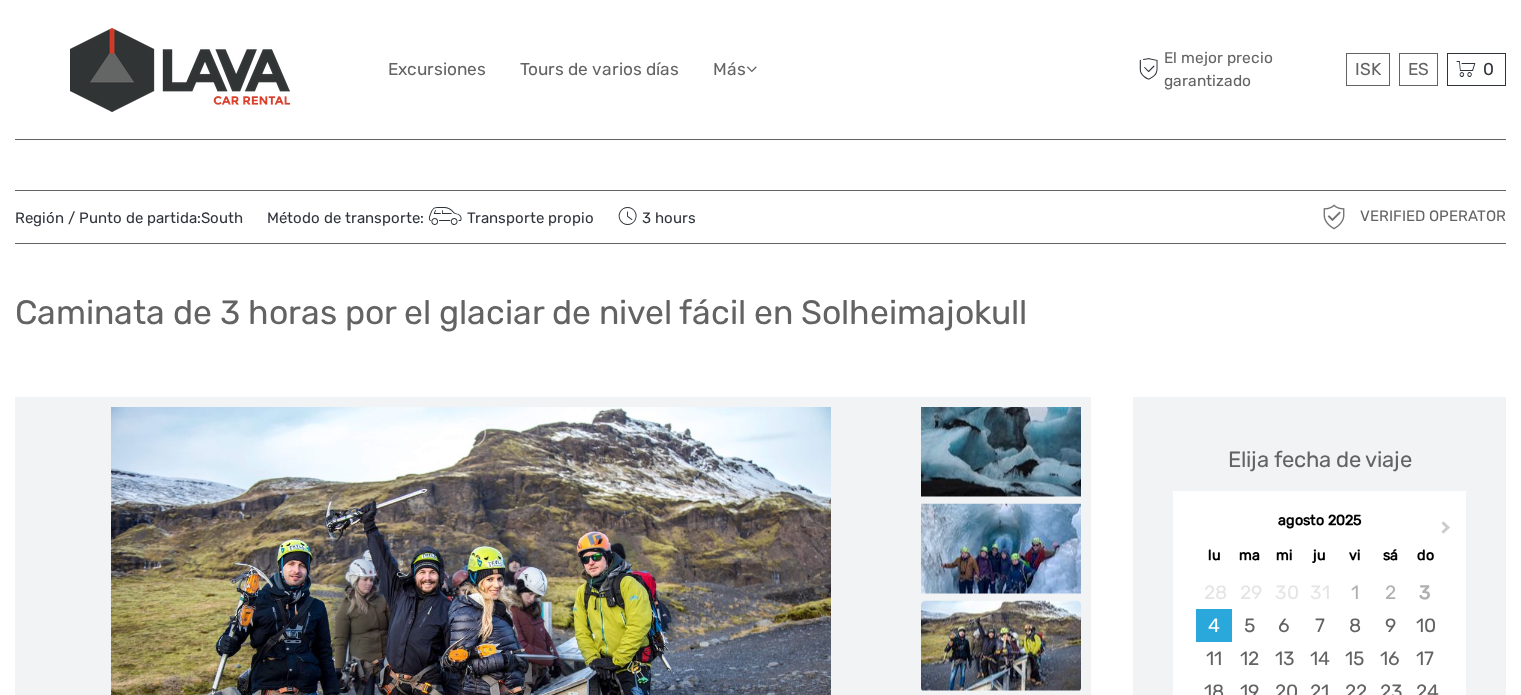 scroll, scrollTop: 0, scrollLeft: 0, axis: both 